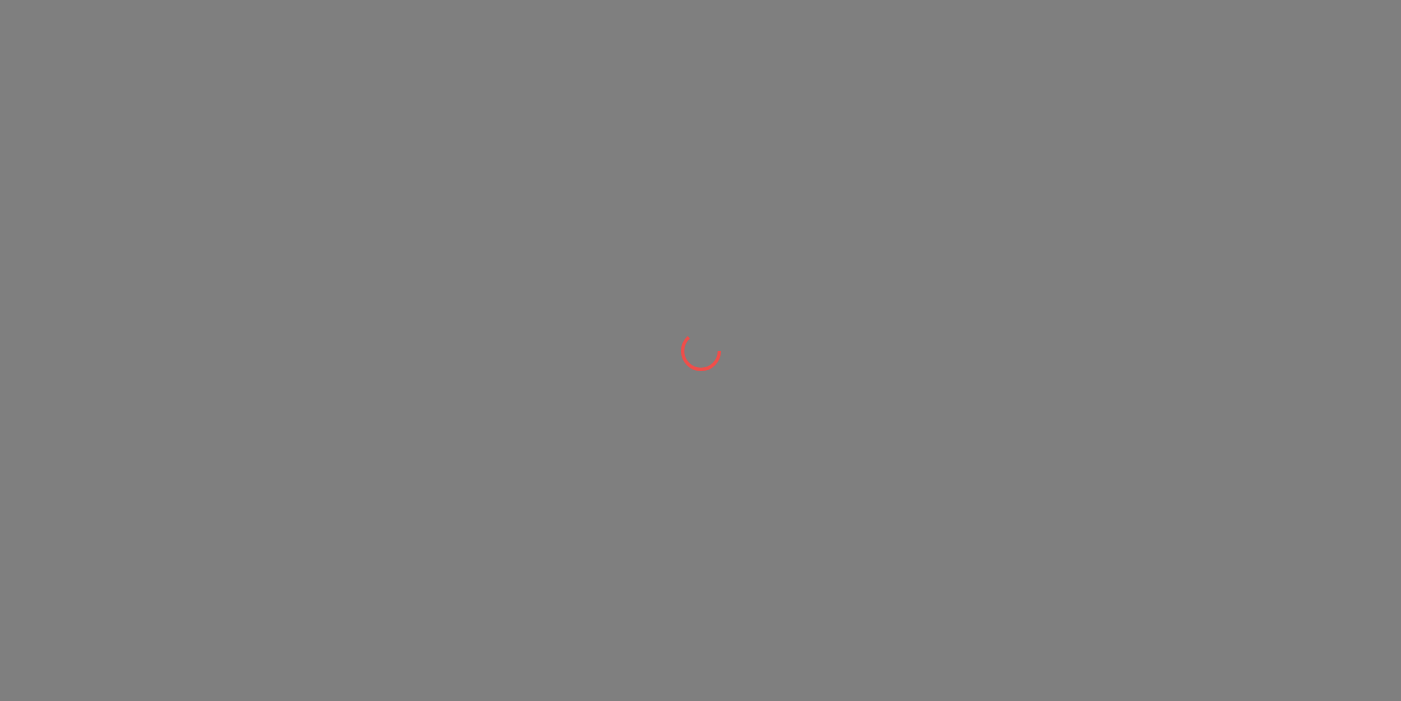scroll, scrollTop: 0, scrollLeft: 0, axis: both 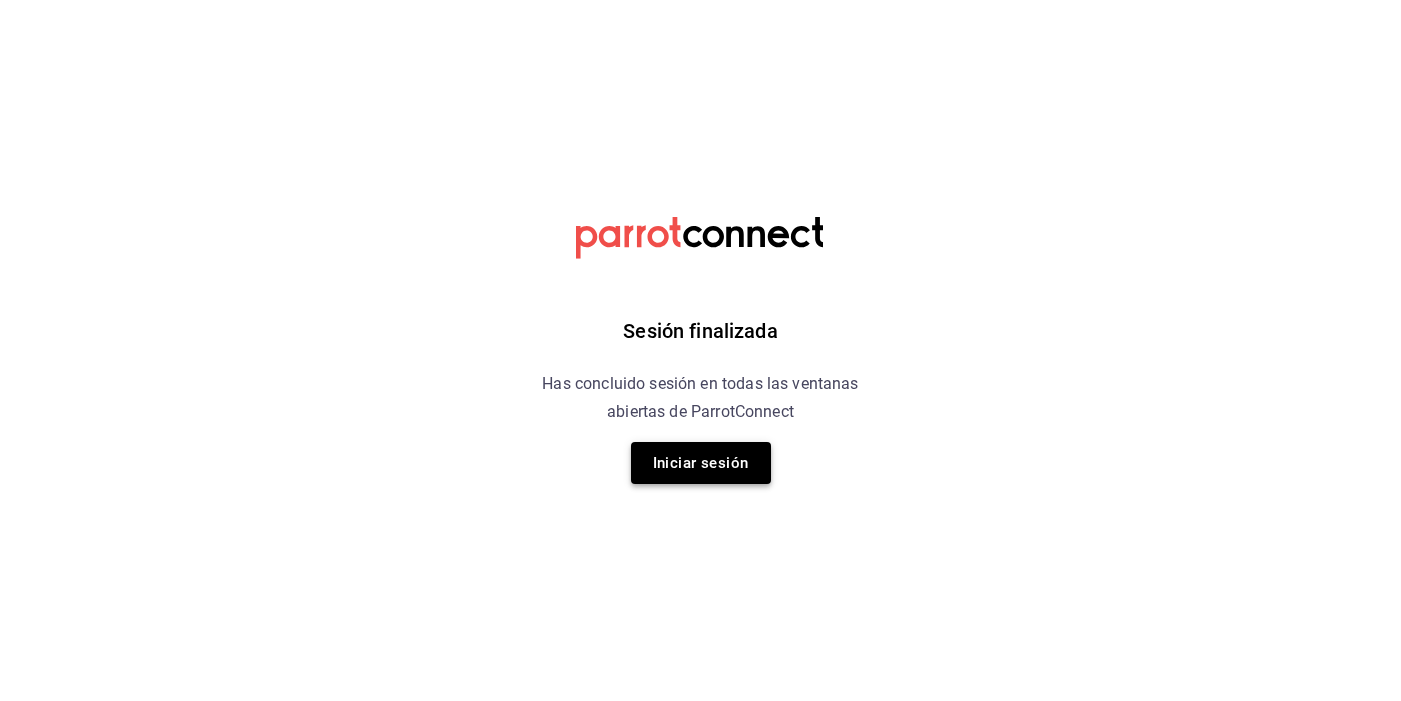click on "Iniciar sesión" at bounding box center [701, 463] 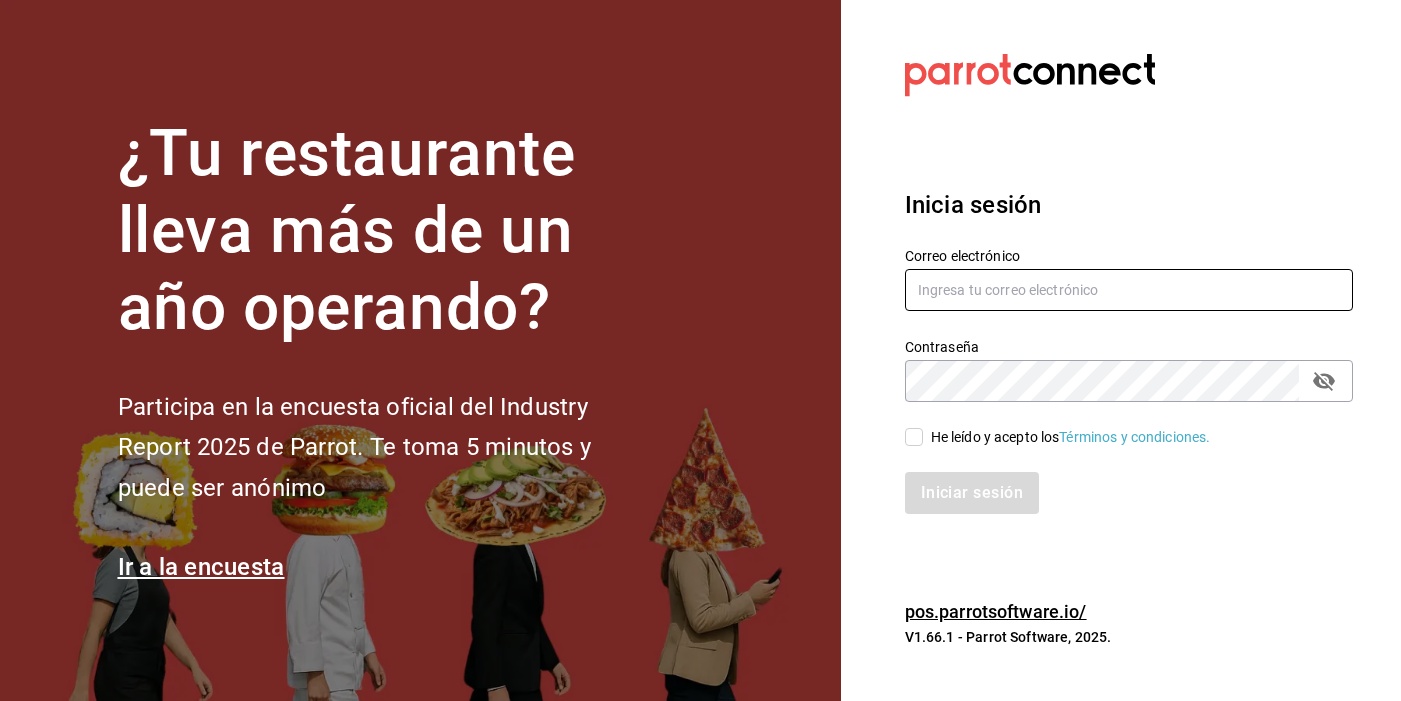 click at bounding box center [1129, 290] 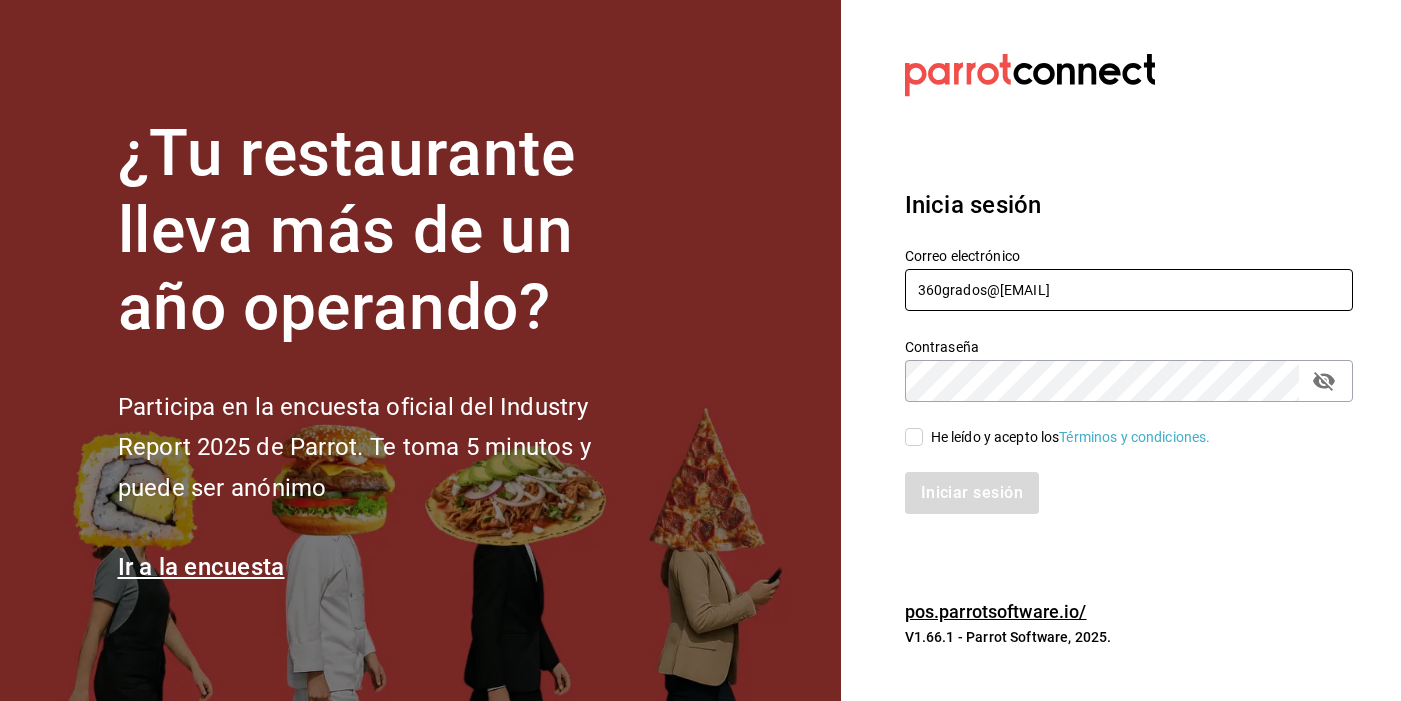 type on "360grado@edomex.com.mx" 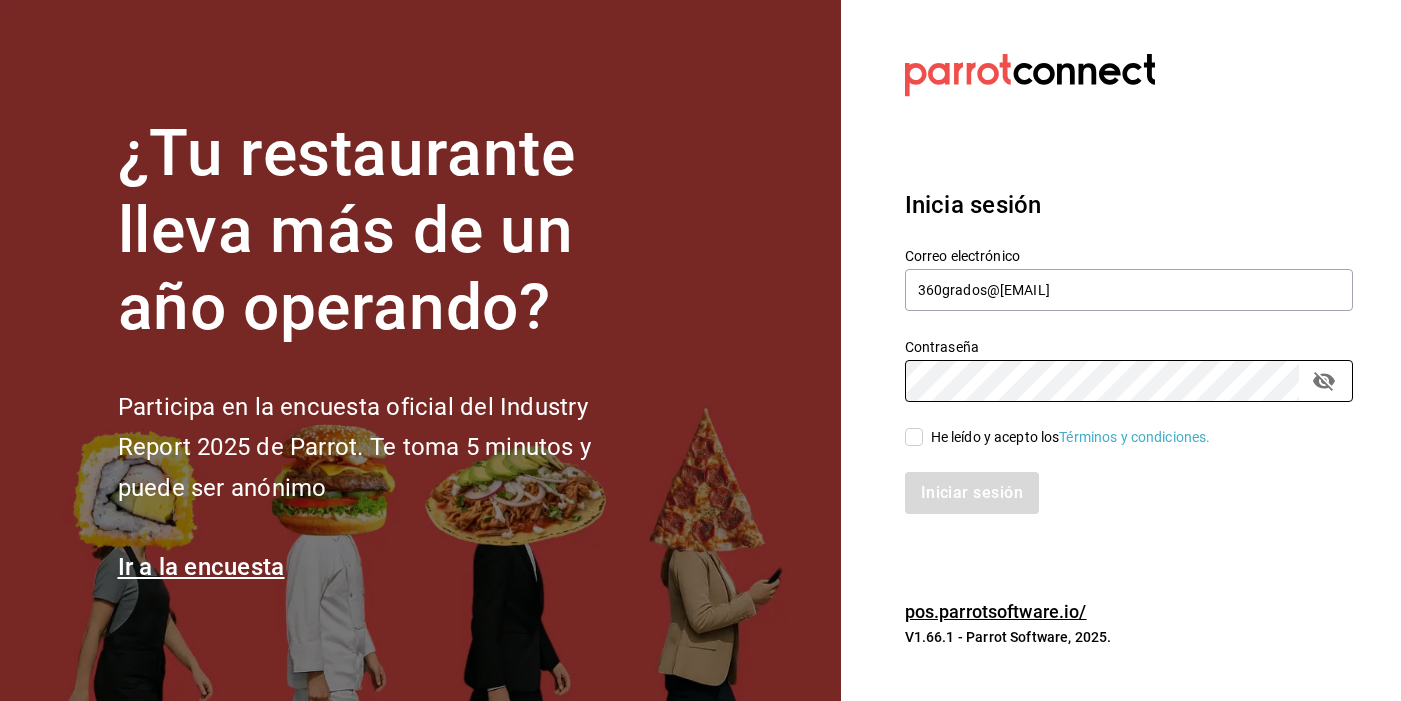 click on "He leído y acepto los  Términos y condiciones." at bounding box center [914, 437] 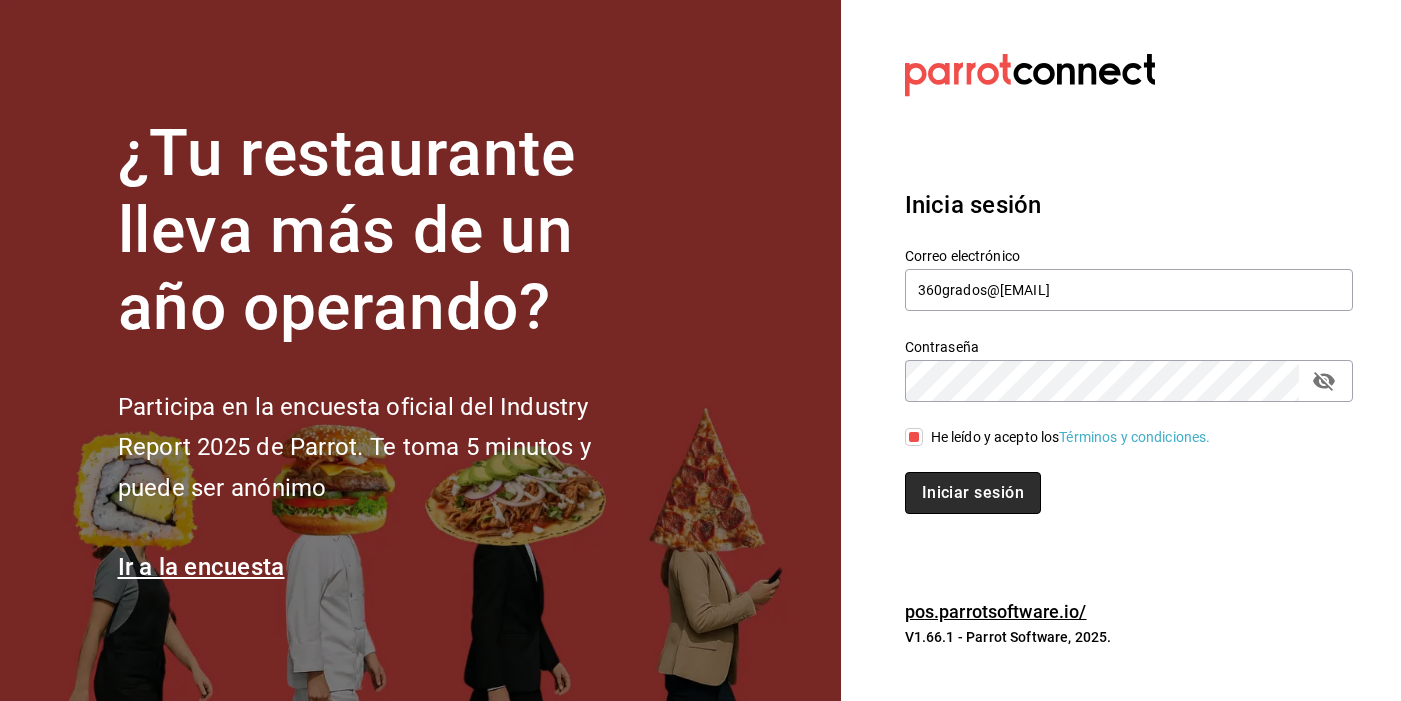 click on "Iniciar sesión" at bounding box center [973, 493] 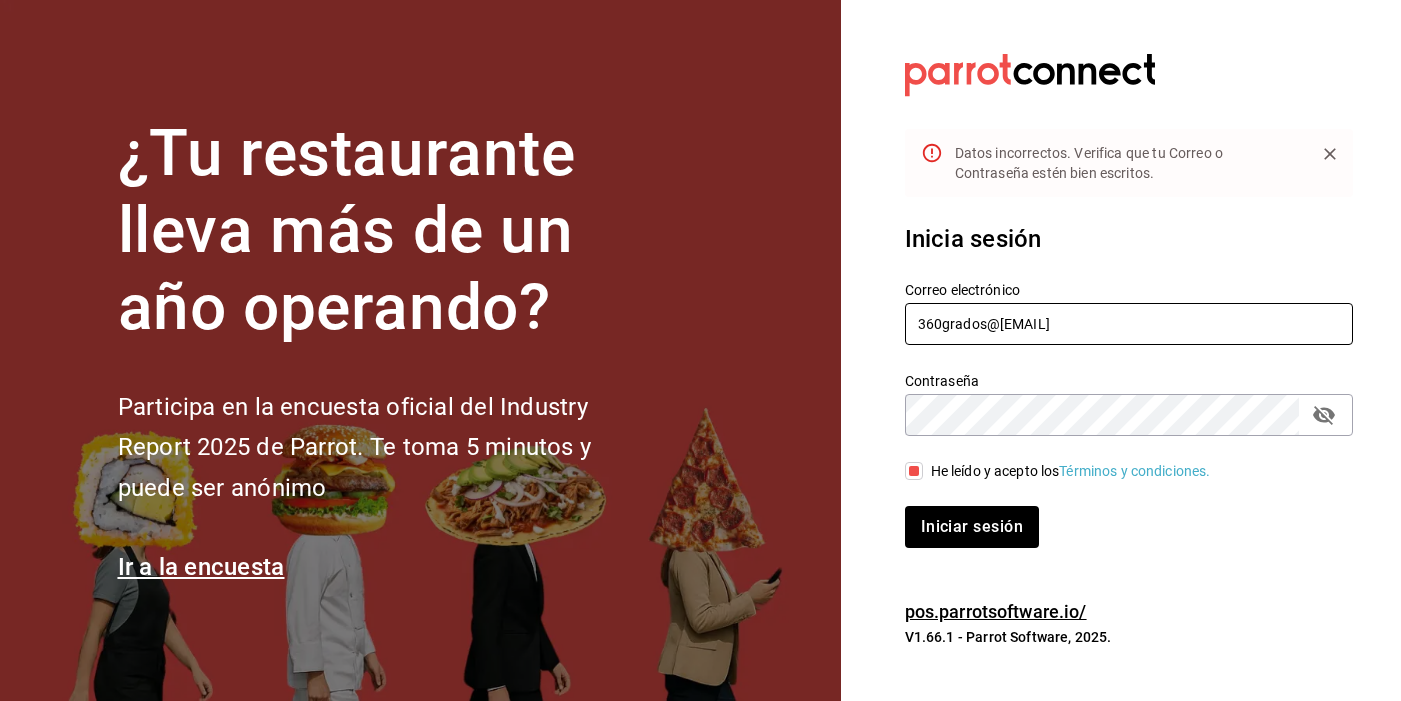 click on "360grado@edomex.com.mx" at bounding box center (1129, 324) 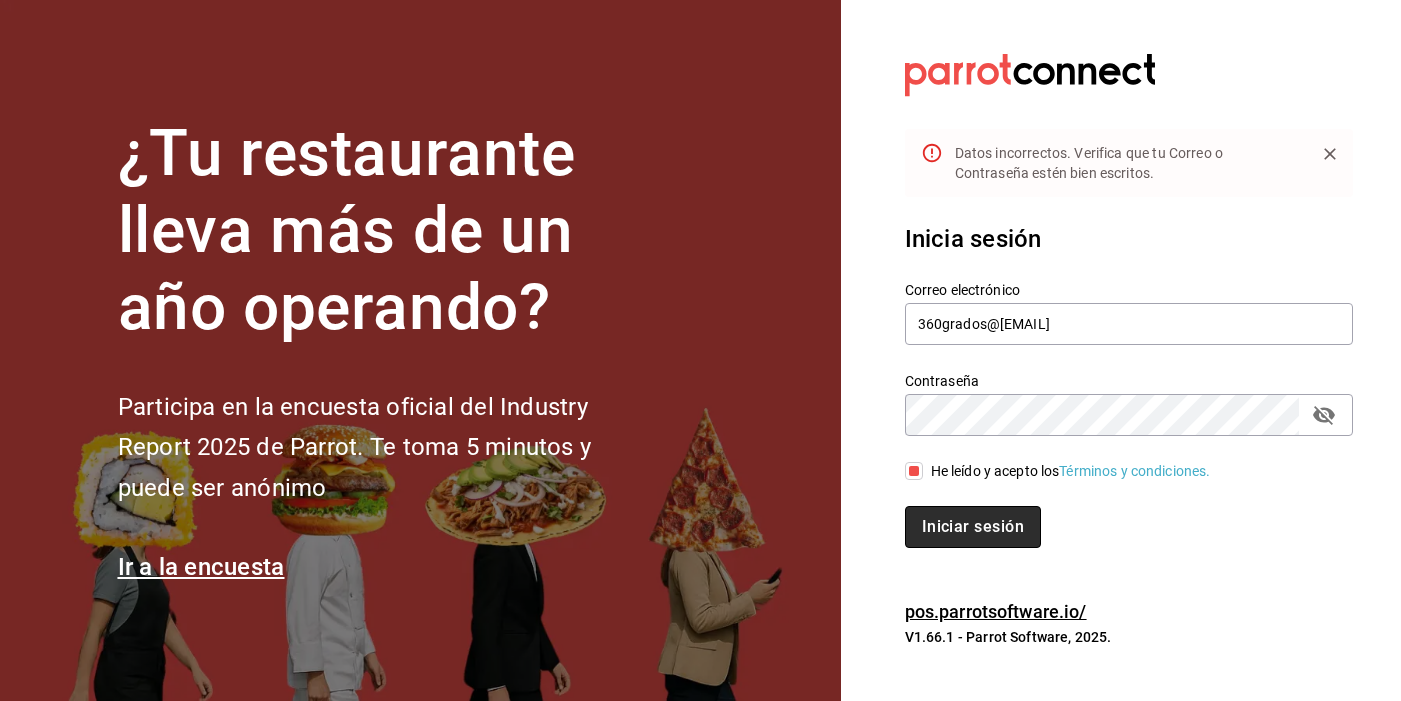 click on "Iniciar sesión" at bounding box center [973, 527] 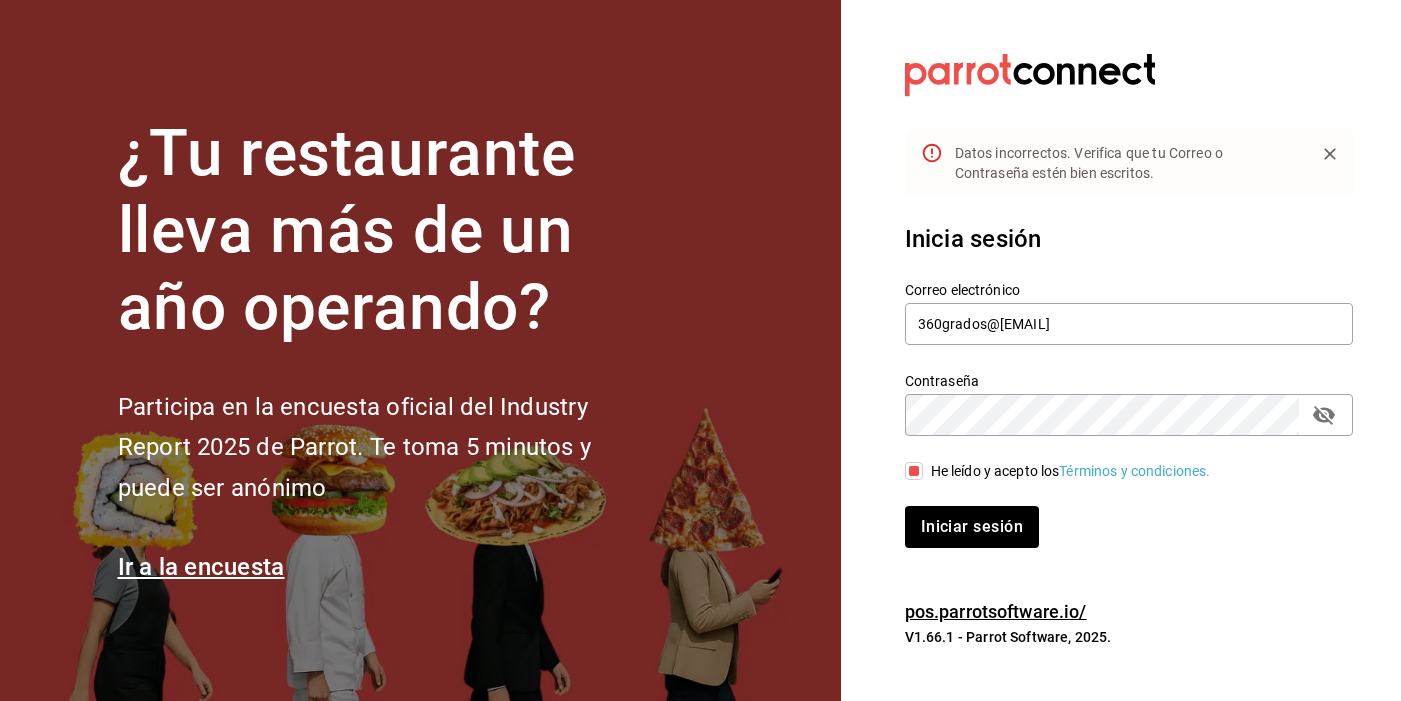 click 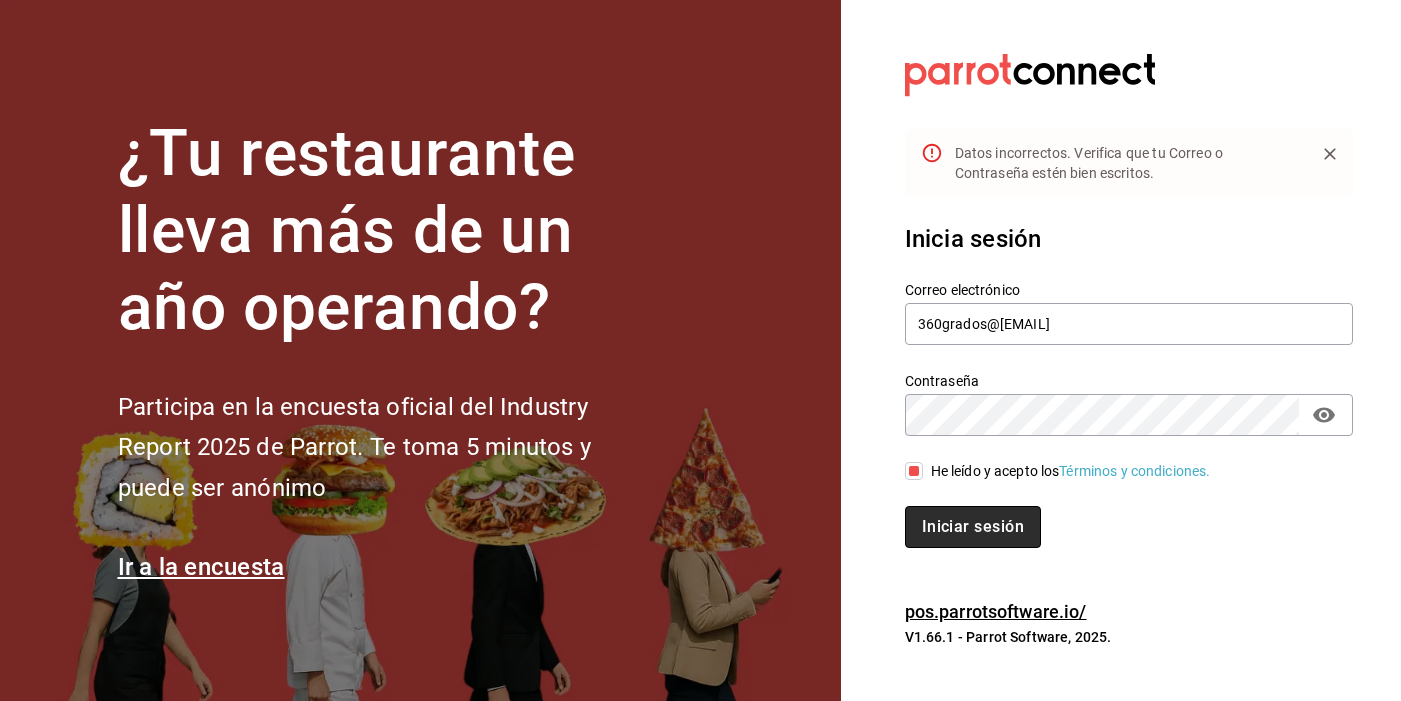 click on "Iniciar sesión" at bounding box center [973, 527] 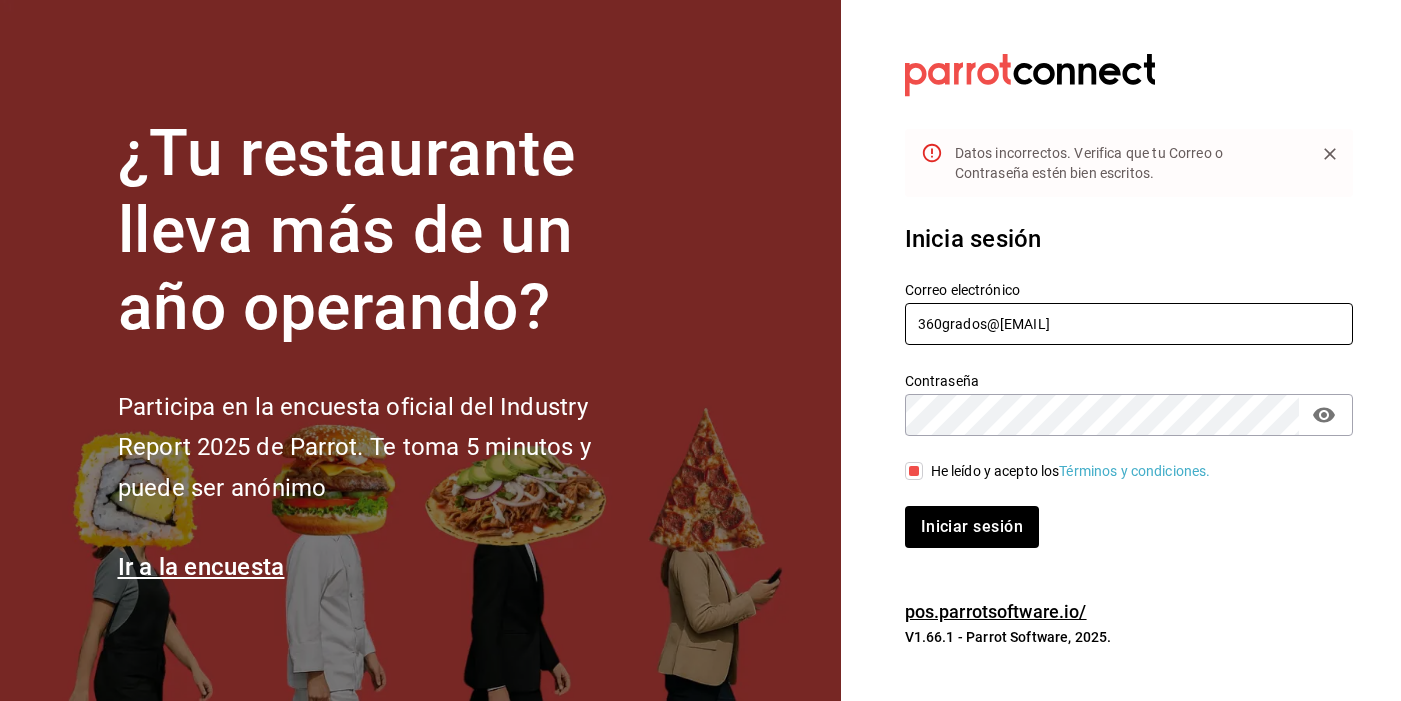 click on "360grado@edomex.com" at bounding box center [1129, 324] 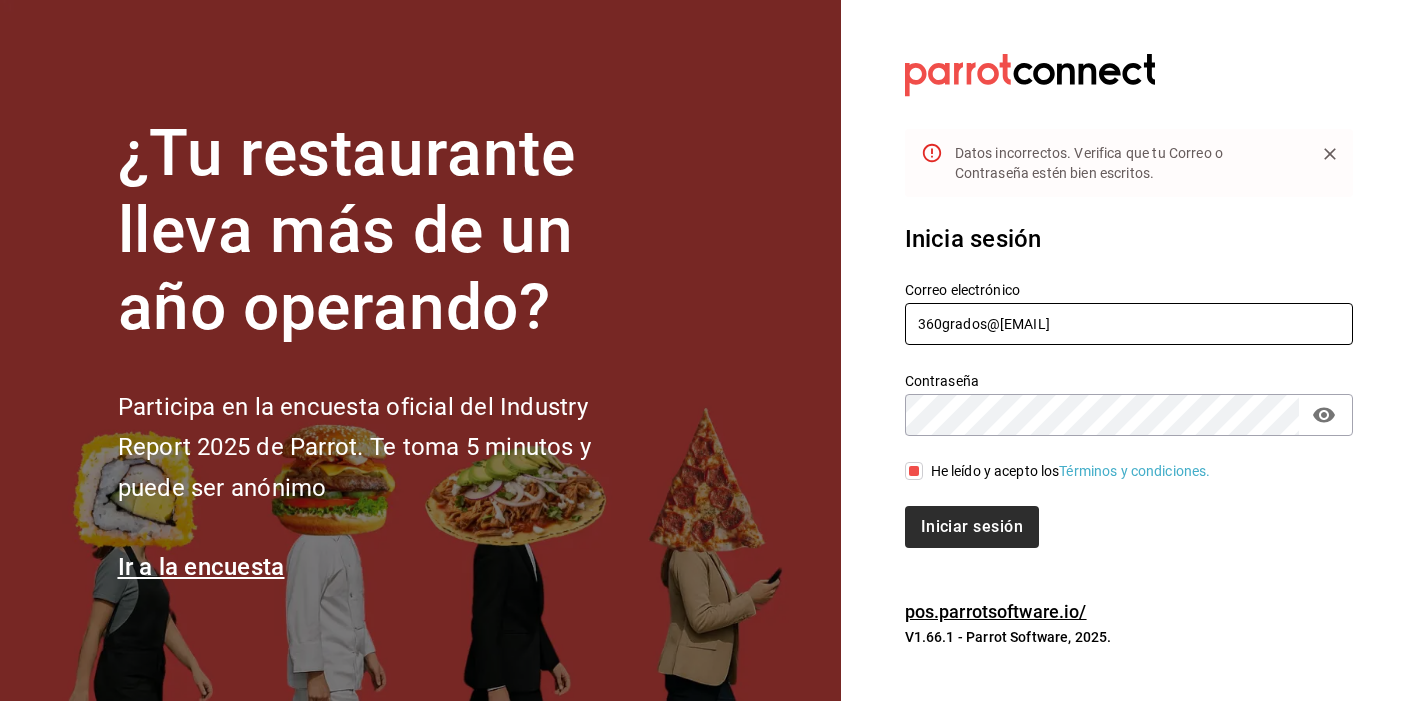 type on "360grados@edomex.com" 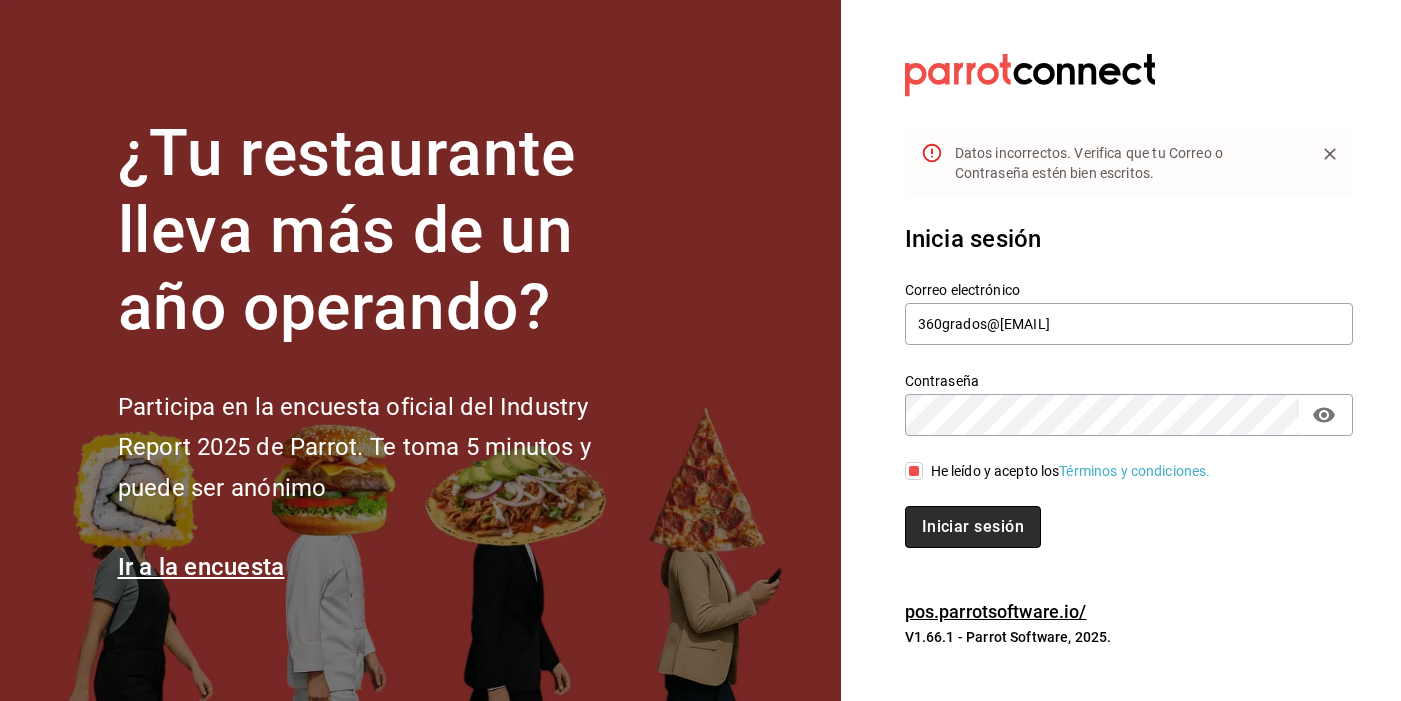 click on "Iniciar sesión" at bounding box center (973, 527) 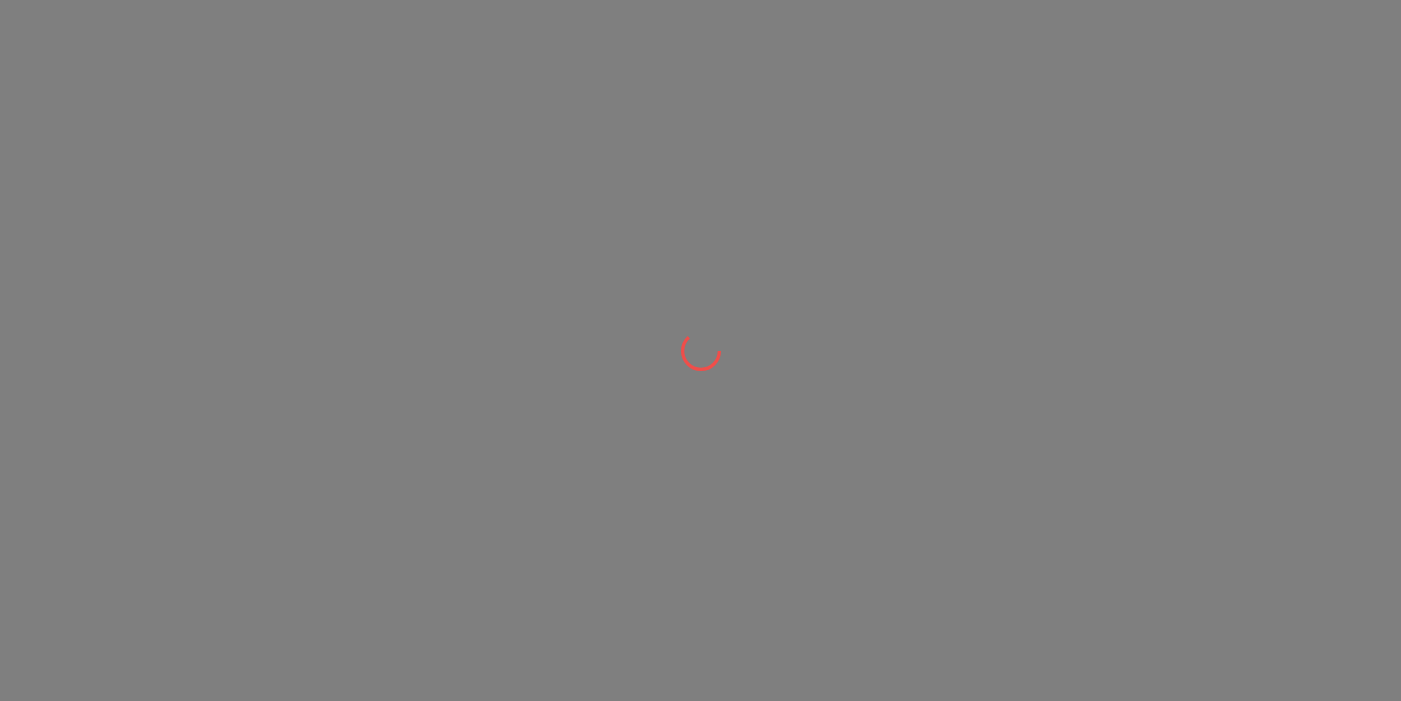 scroll, scrollTop: 0, scrollLeft: 0, axis: both 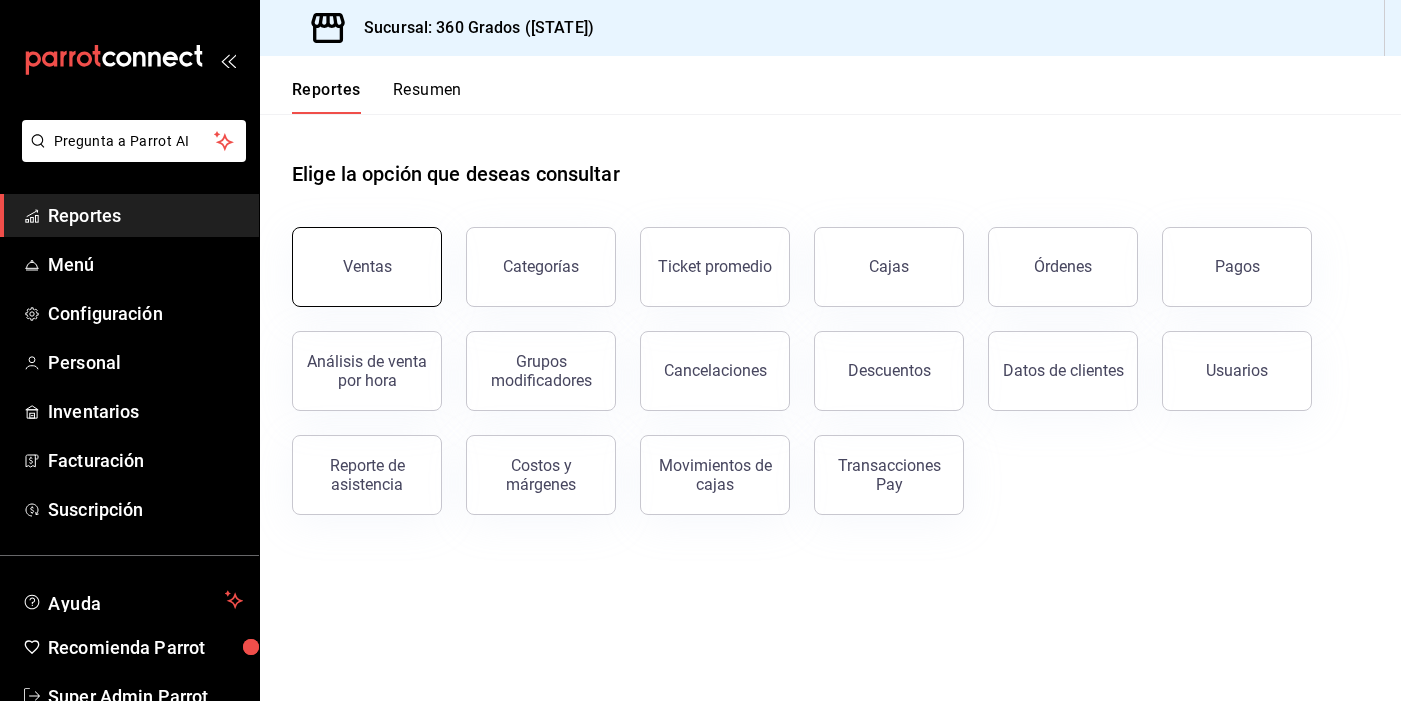 click on "Ventas" at bounding box center [367, 267] 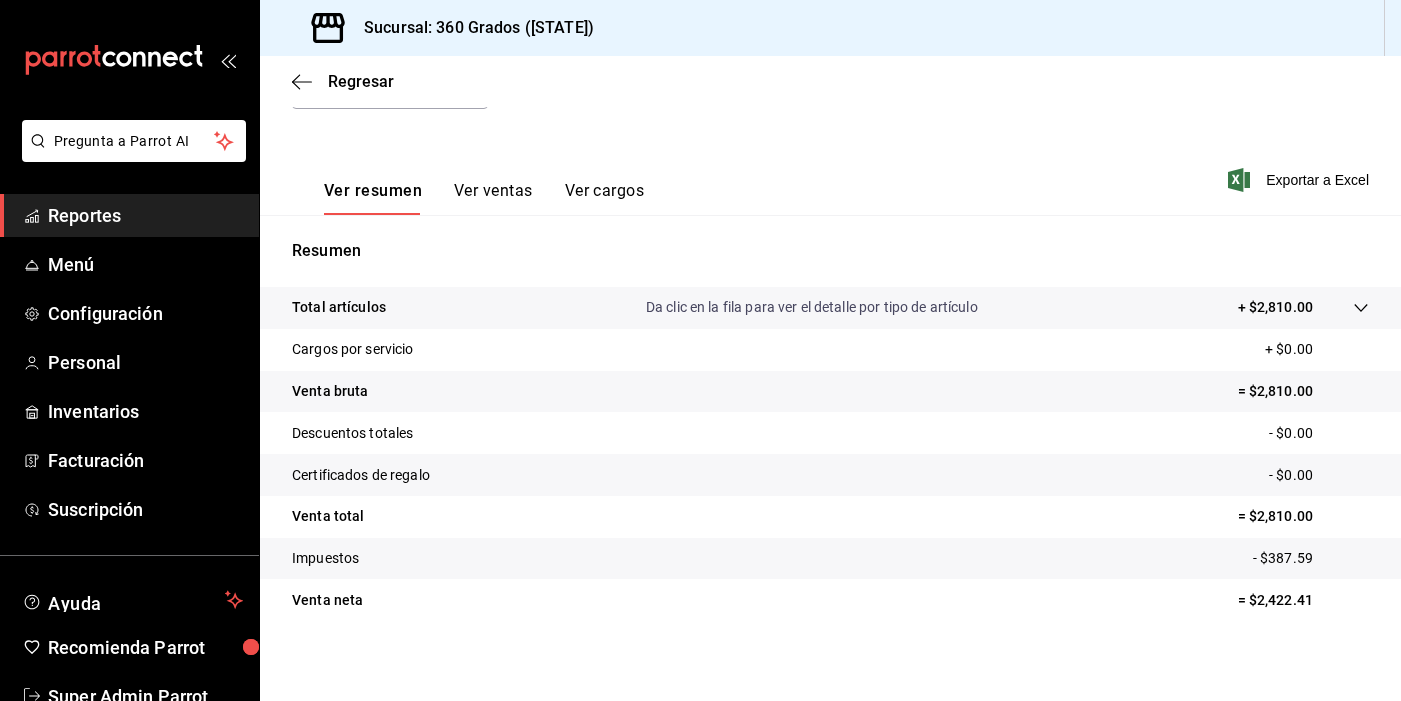 scroll, scrollTop: 257, scrollLeft: 0, axis: vertical 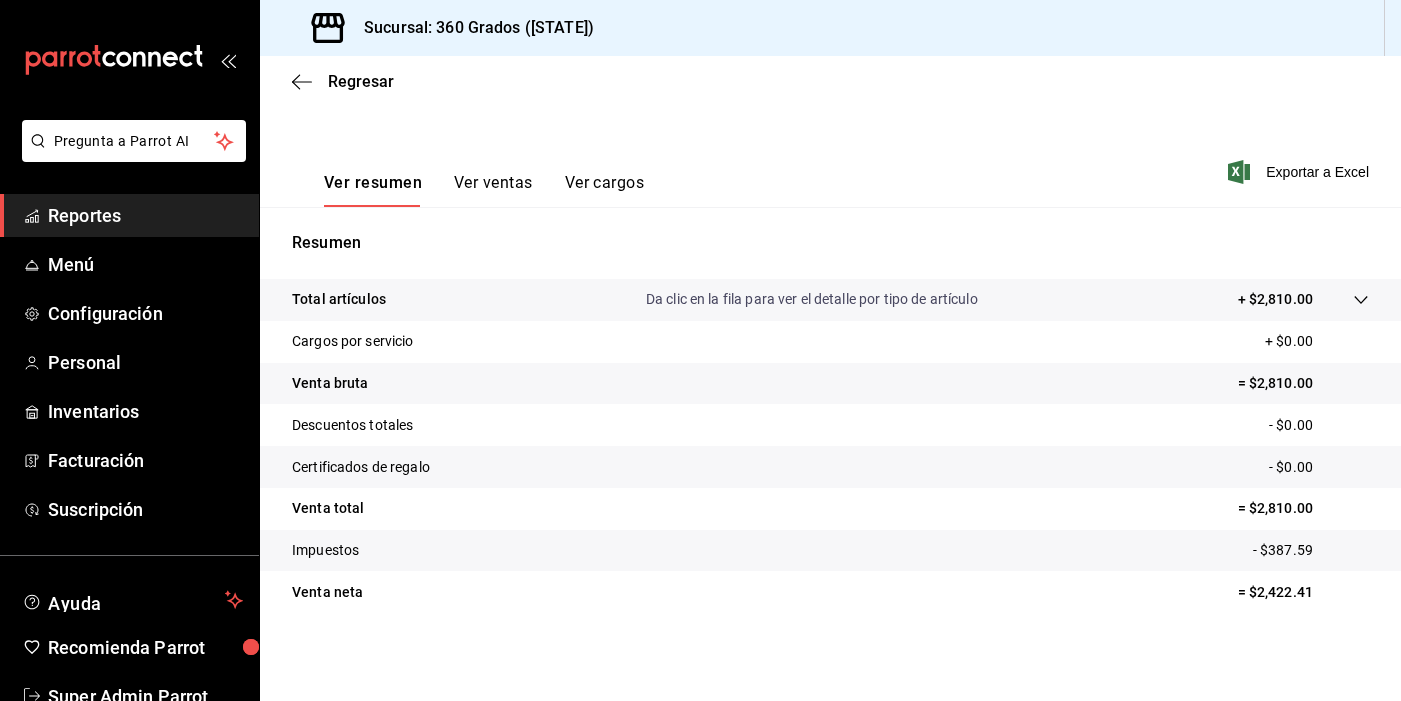 click on "Ver ventas" at bounding box center (493, 190) 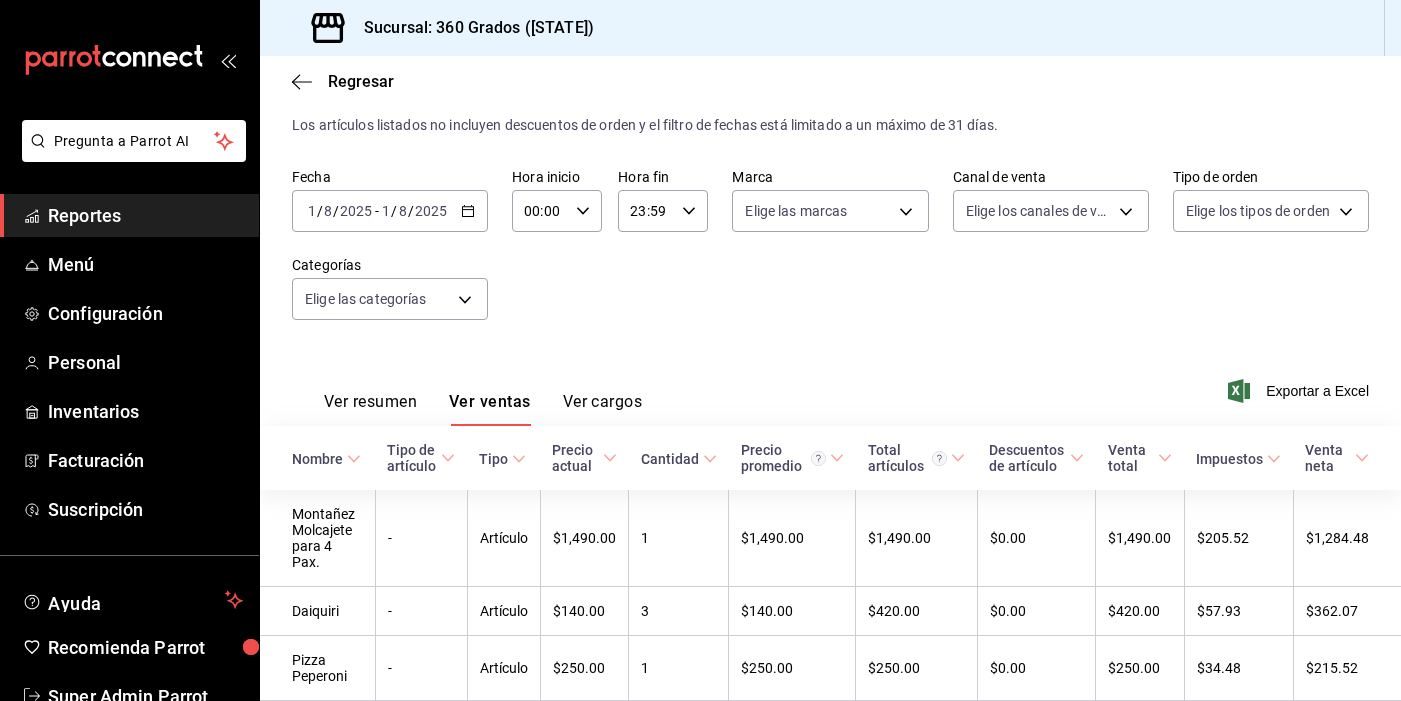 scroll, scrollTop: 257, scrollLeft: 0, axis: vertical 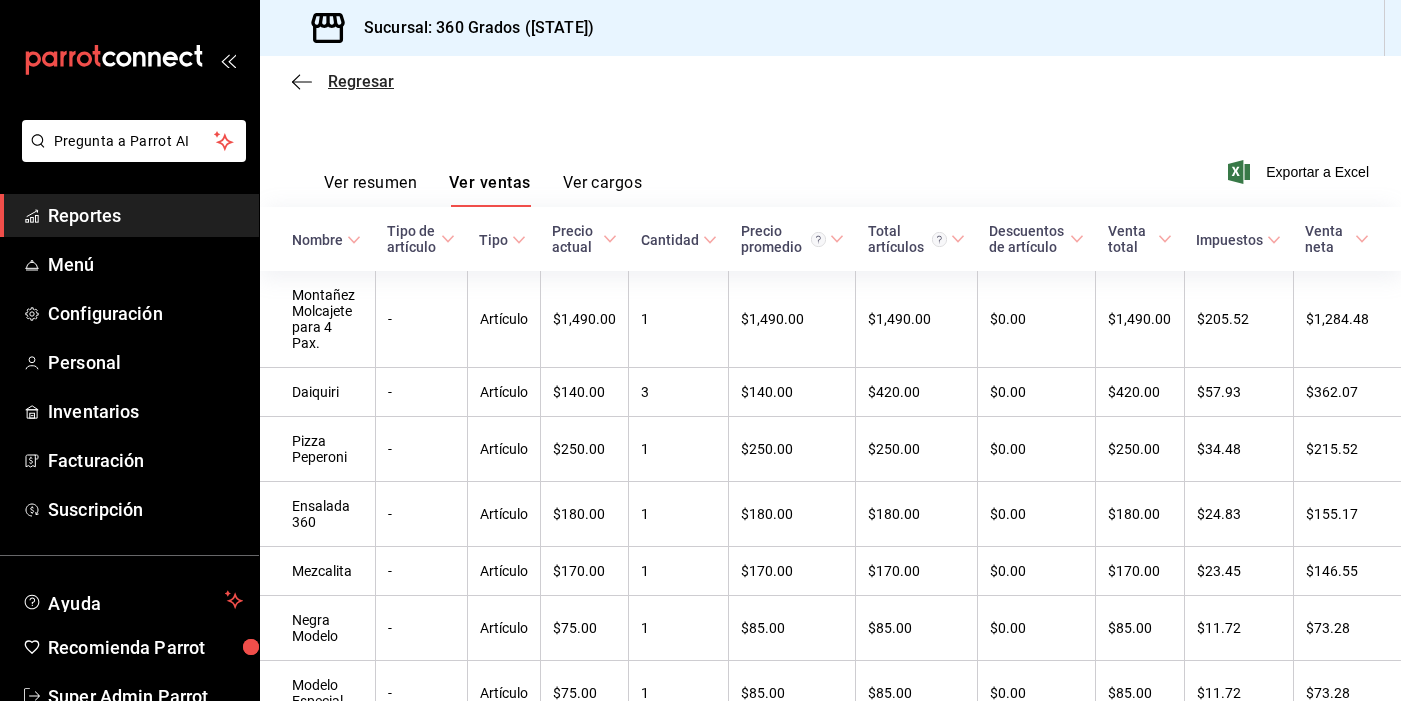 click on "Regresar" at bounding box center [343, 81] 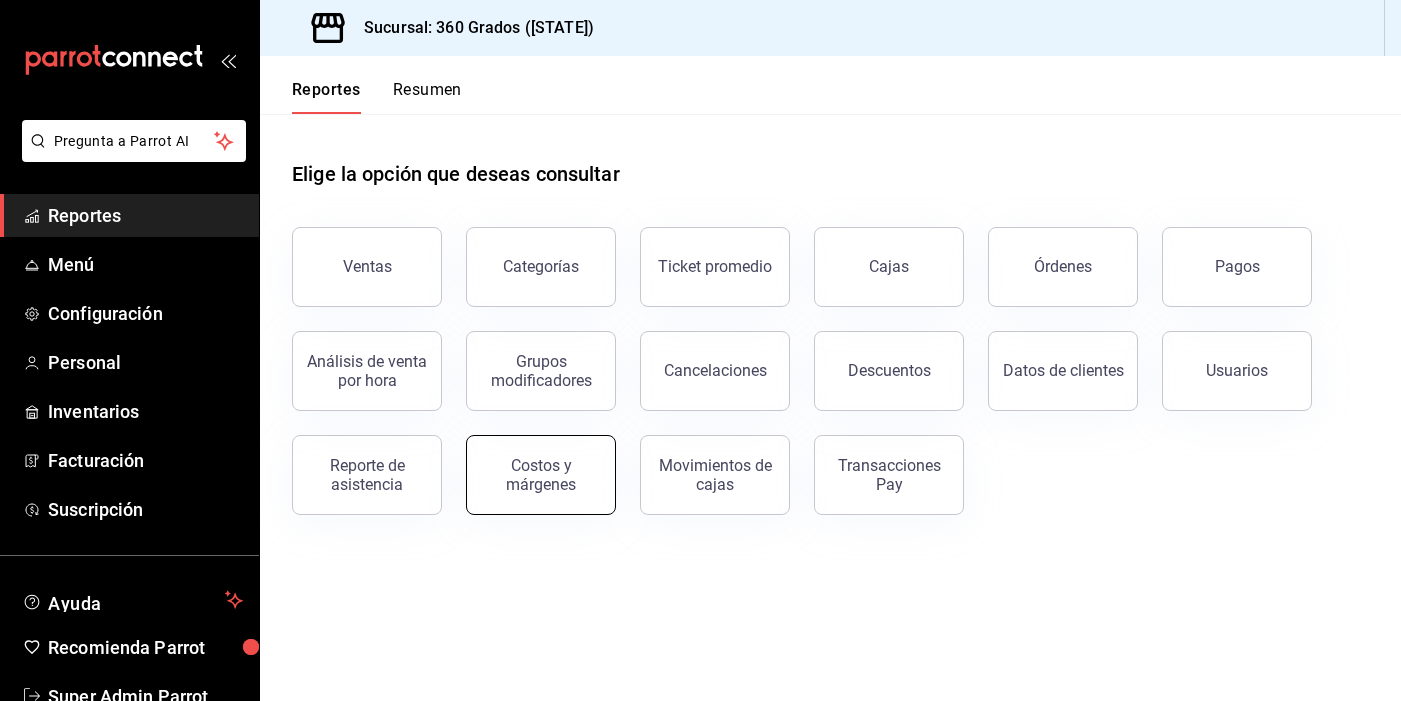 click on "Costos y márgenes" at bounding box center (541, 475) 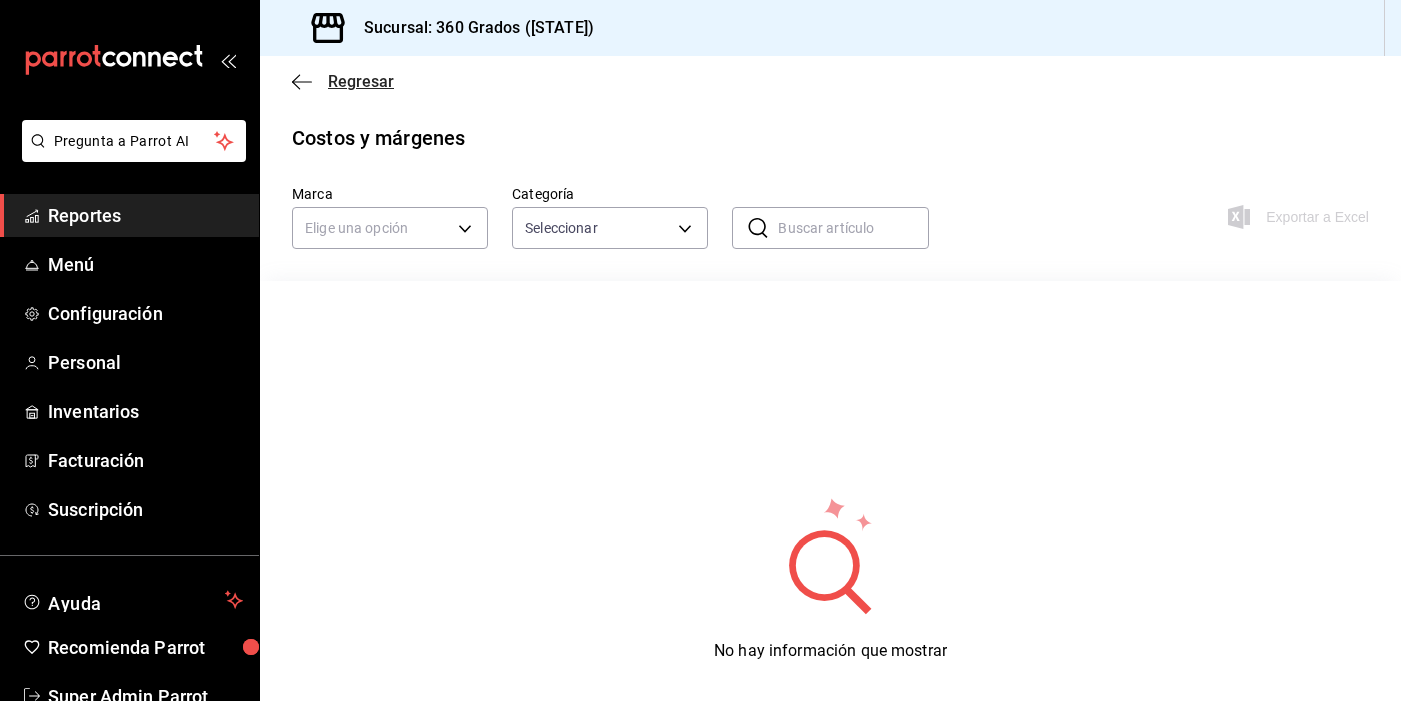 click on "Regresar" at bounding box center (343, 81) 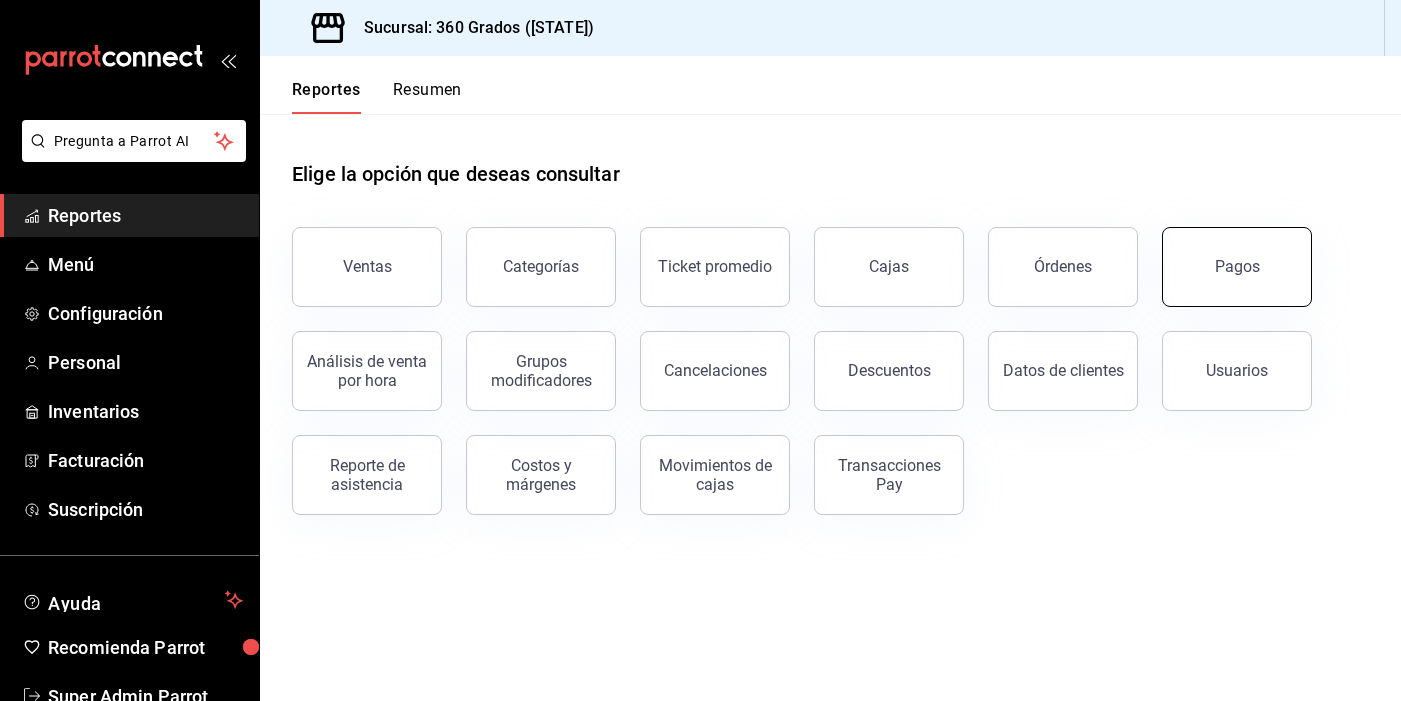 click on "Pagos" at bounding box center (1237, 267) 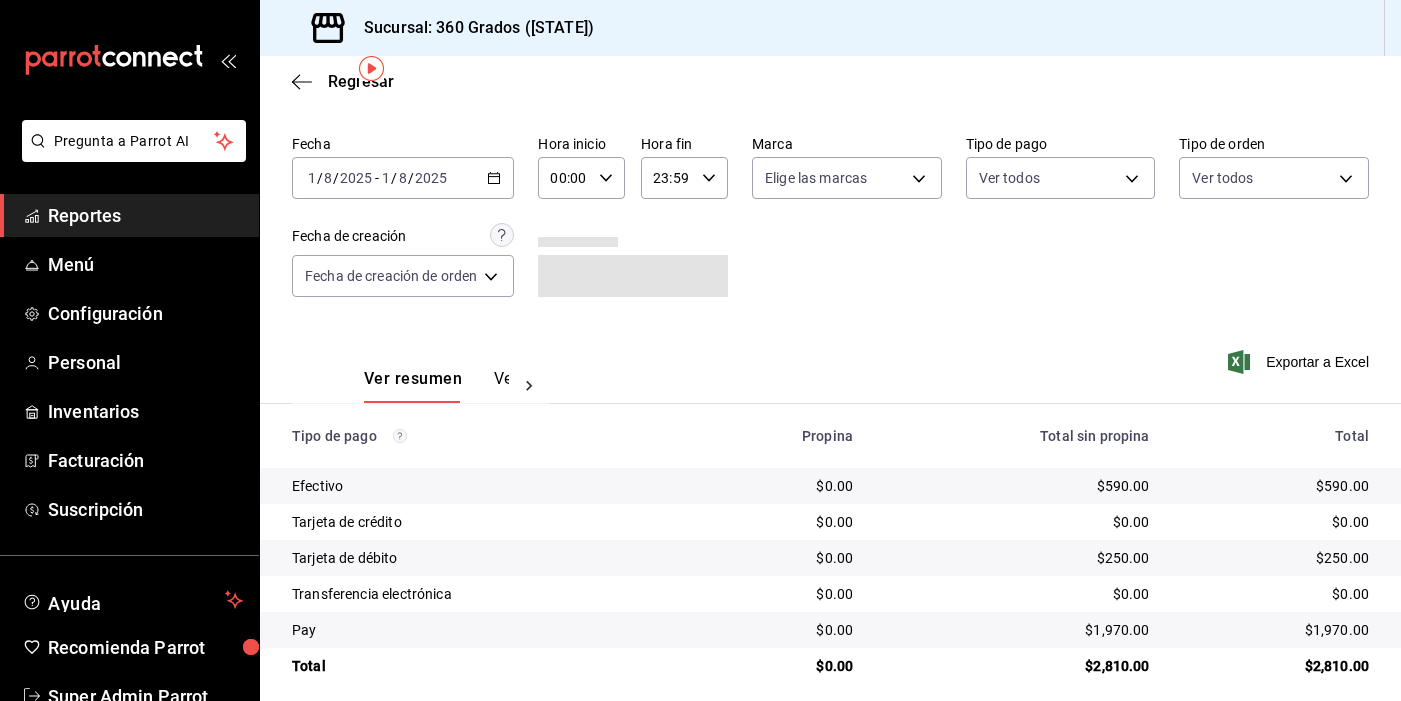 scroll, scrollTop: 73, scrollLeft: 0, axis: vertical 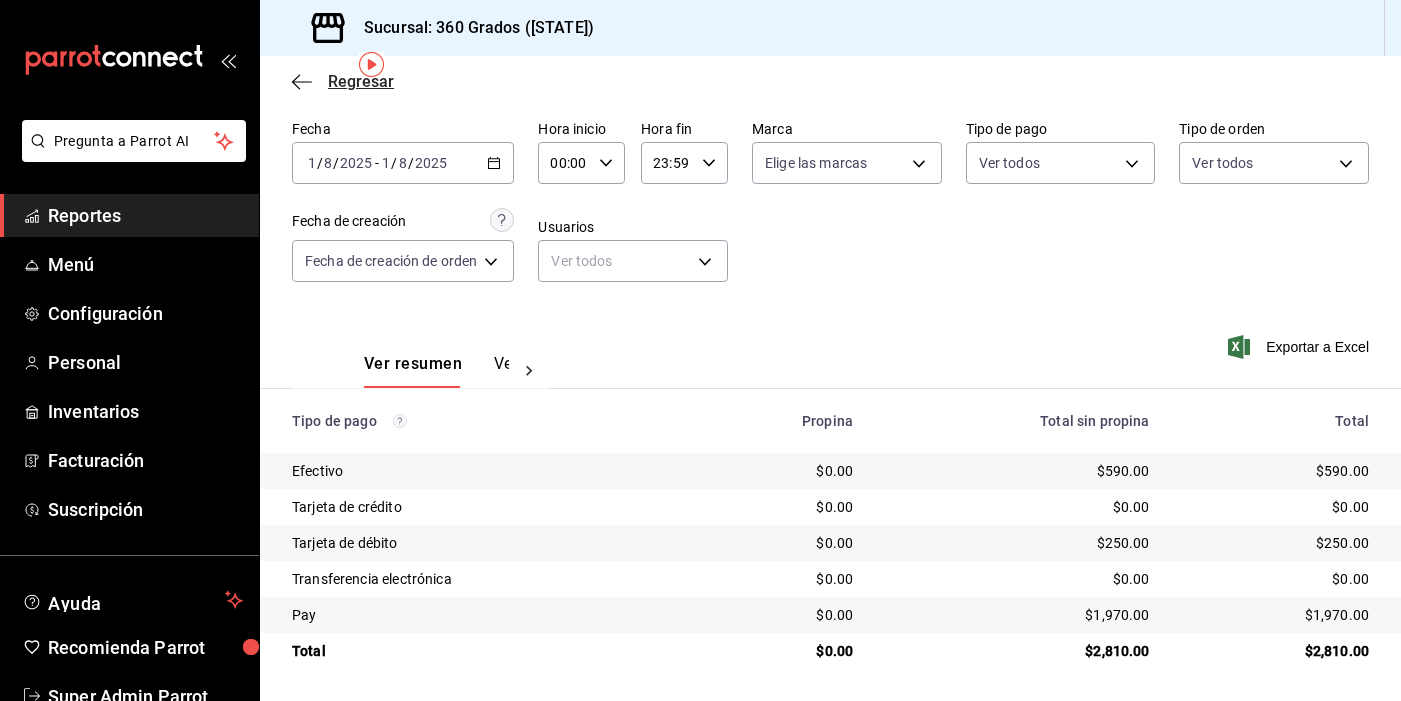 click on "Regresar" at bounding box center [343, 81] 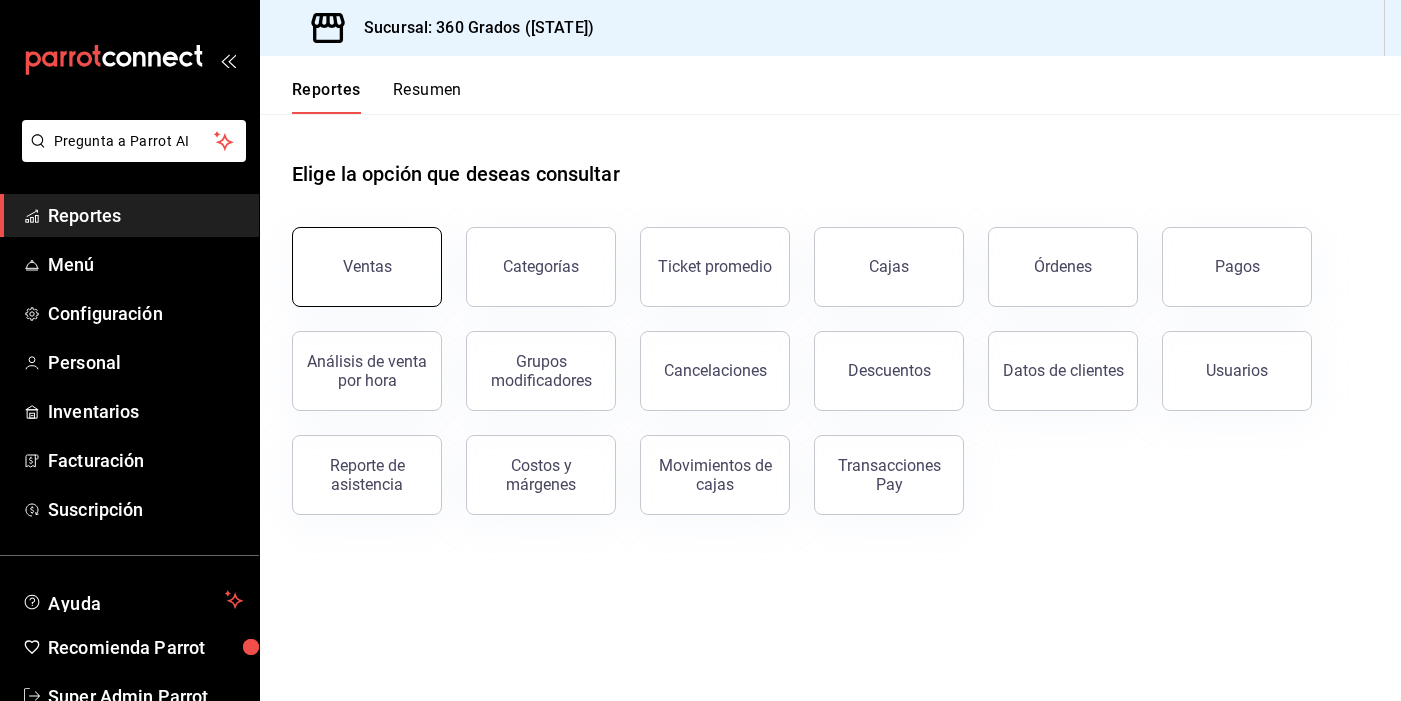 click on "Ventas" at bounding box center (367, 266) 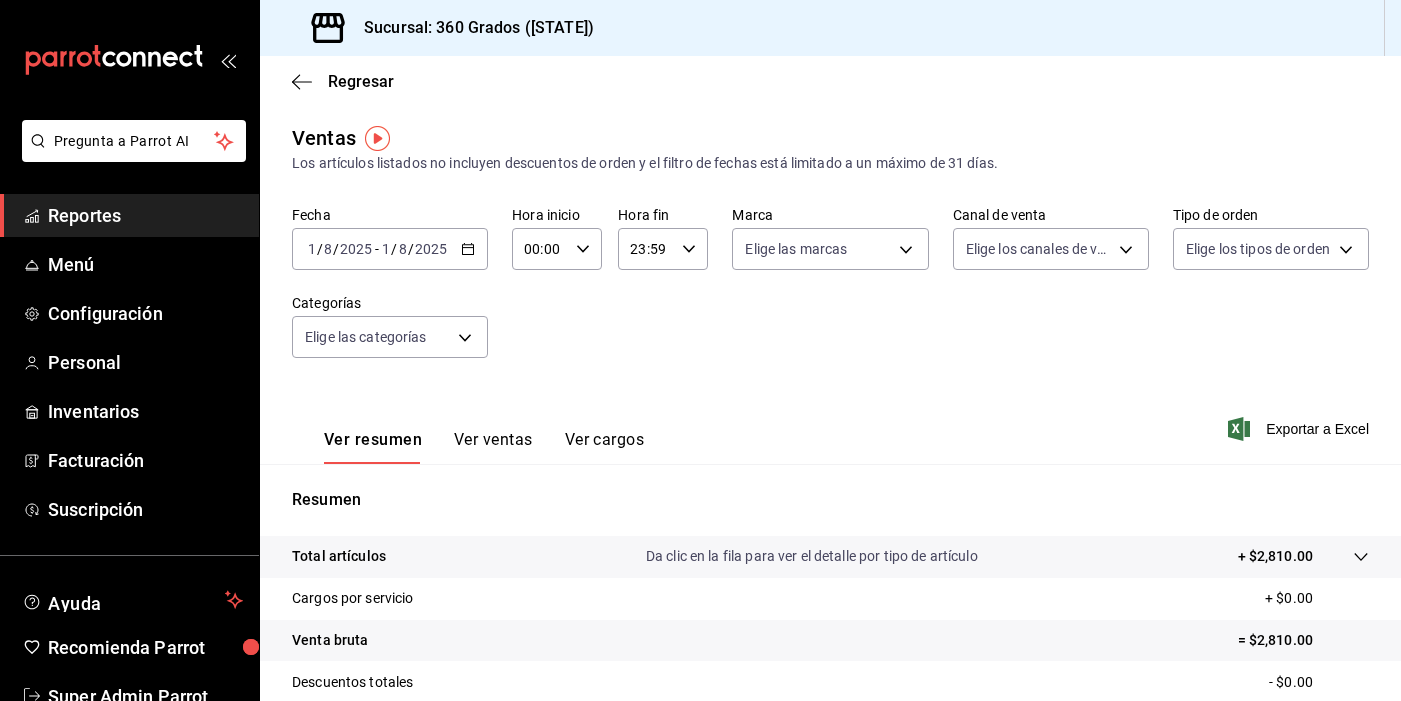 click on "Reportes" at bounding box center [145, 215] 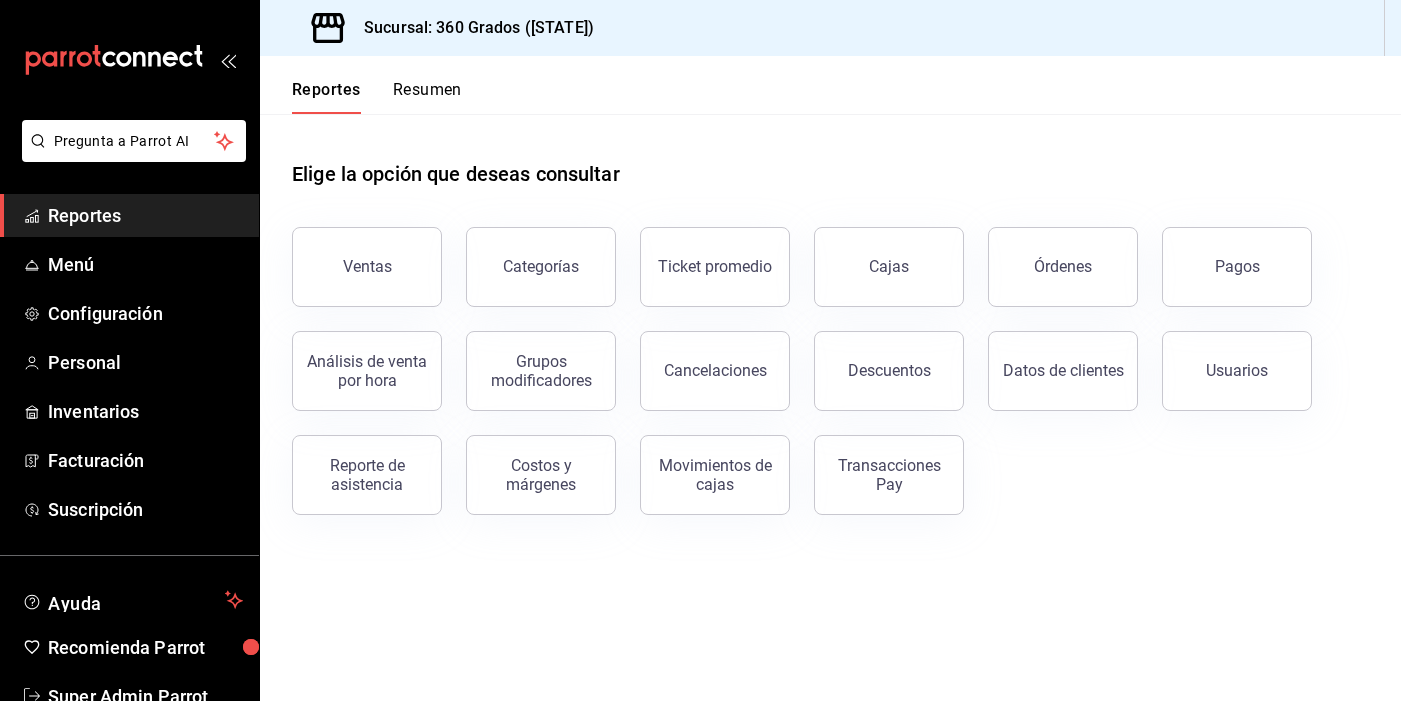 click on "Reportes" at bounding box center [145, 215] 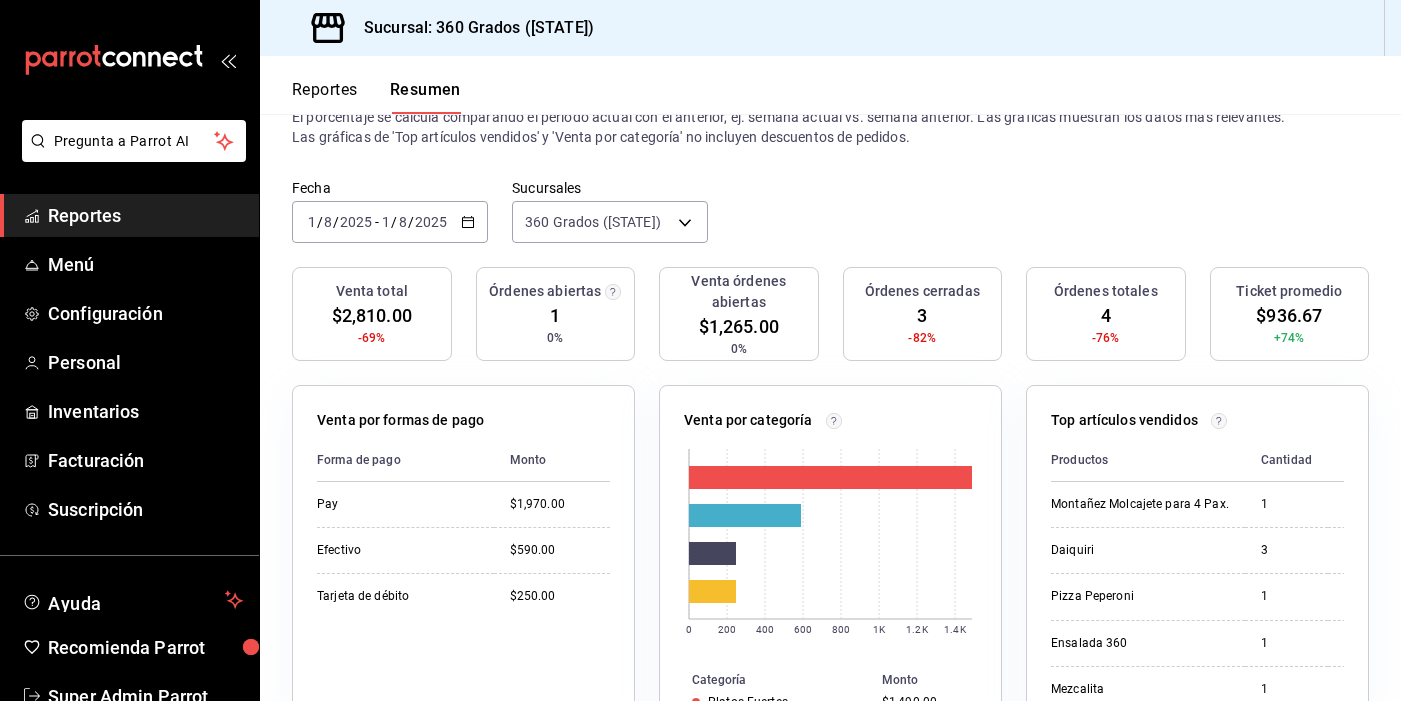 scroll, scrollTop: 70, scrollLeft: 0, axis: vertical 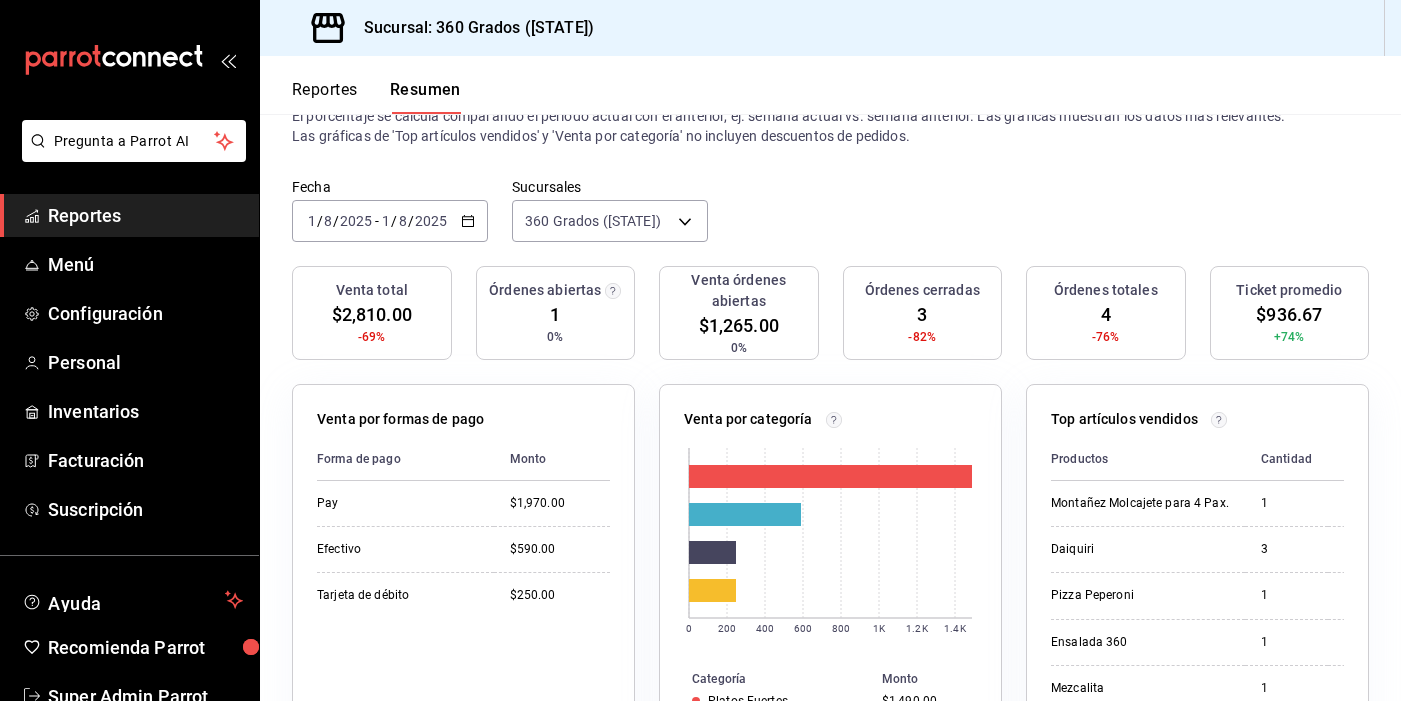 click on "2025-08-01 1 / 8 / 2025 - 2025-08-01 1 / 8 / 2025" at bounding box center (390, 221) 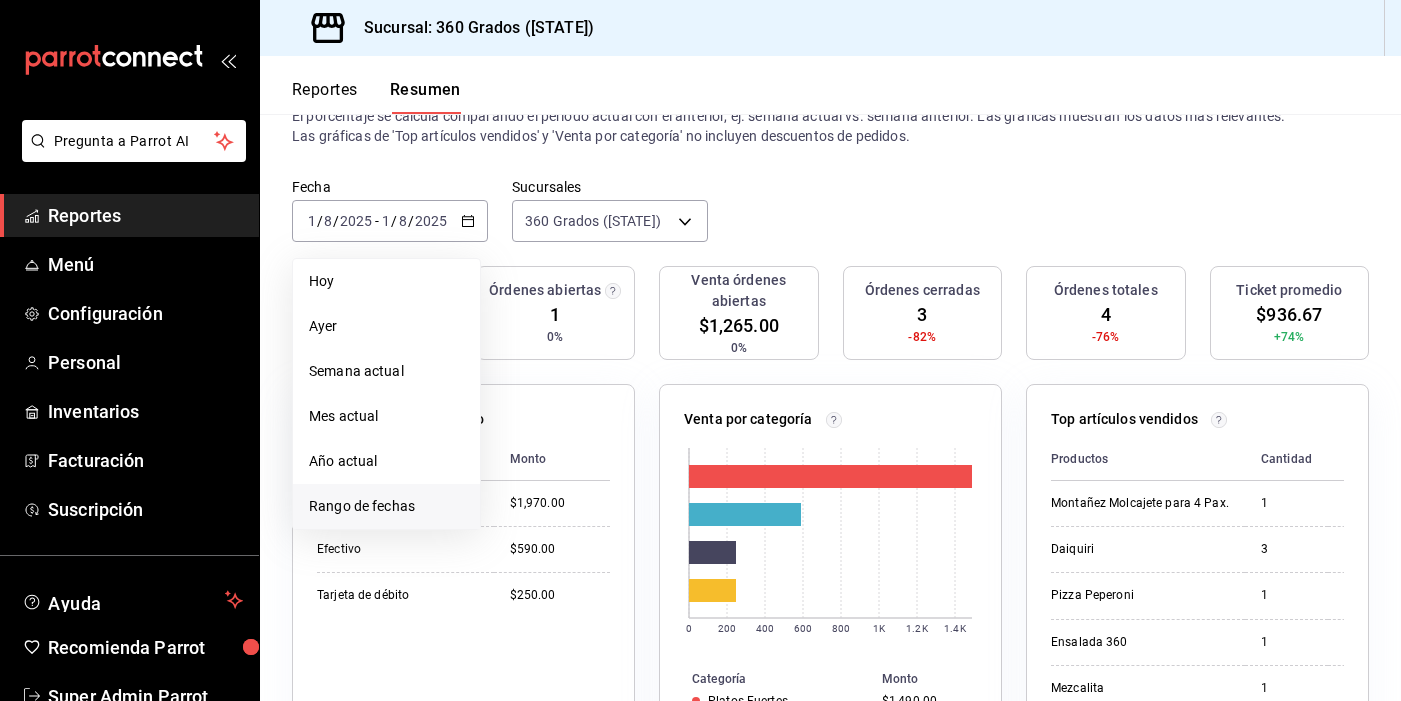 click on "Rango de fechas" at bounding box center [386, 506] 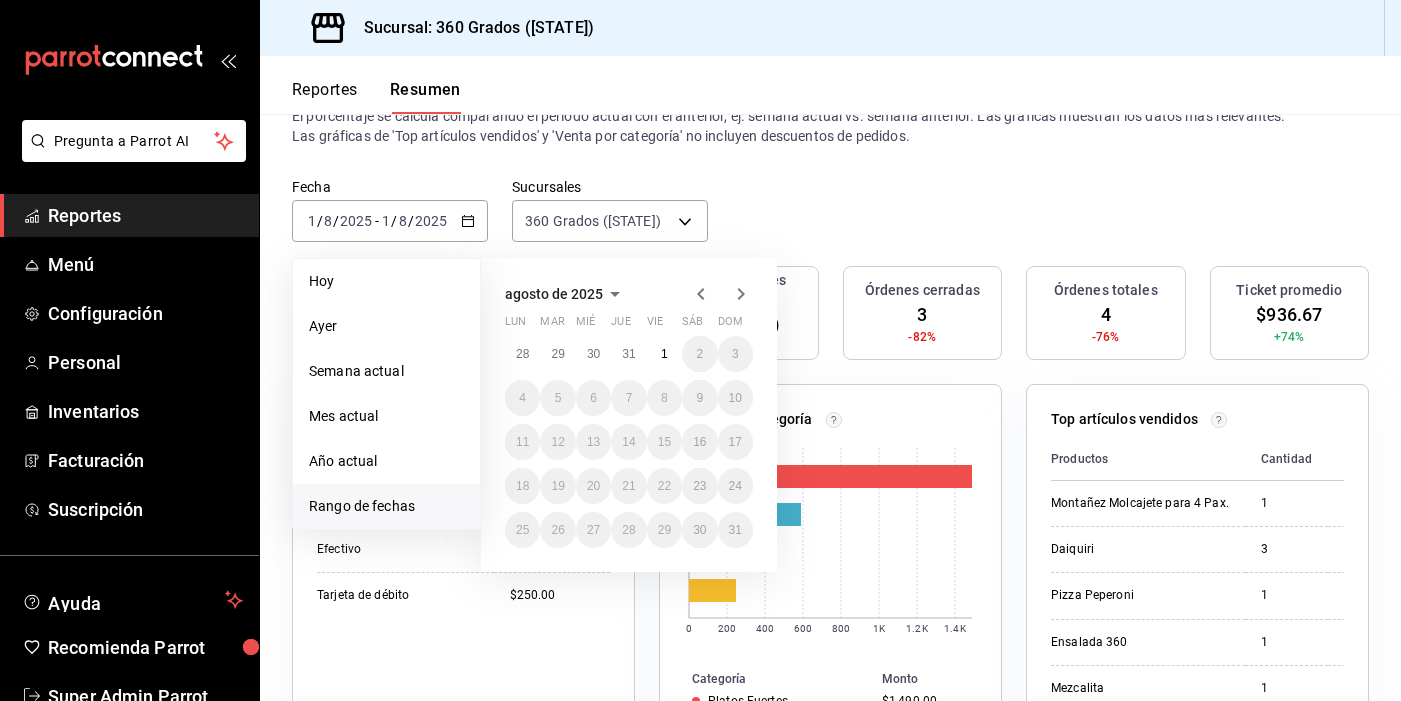 click 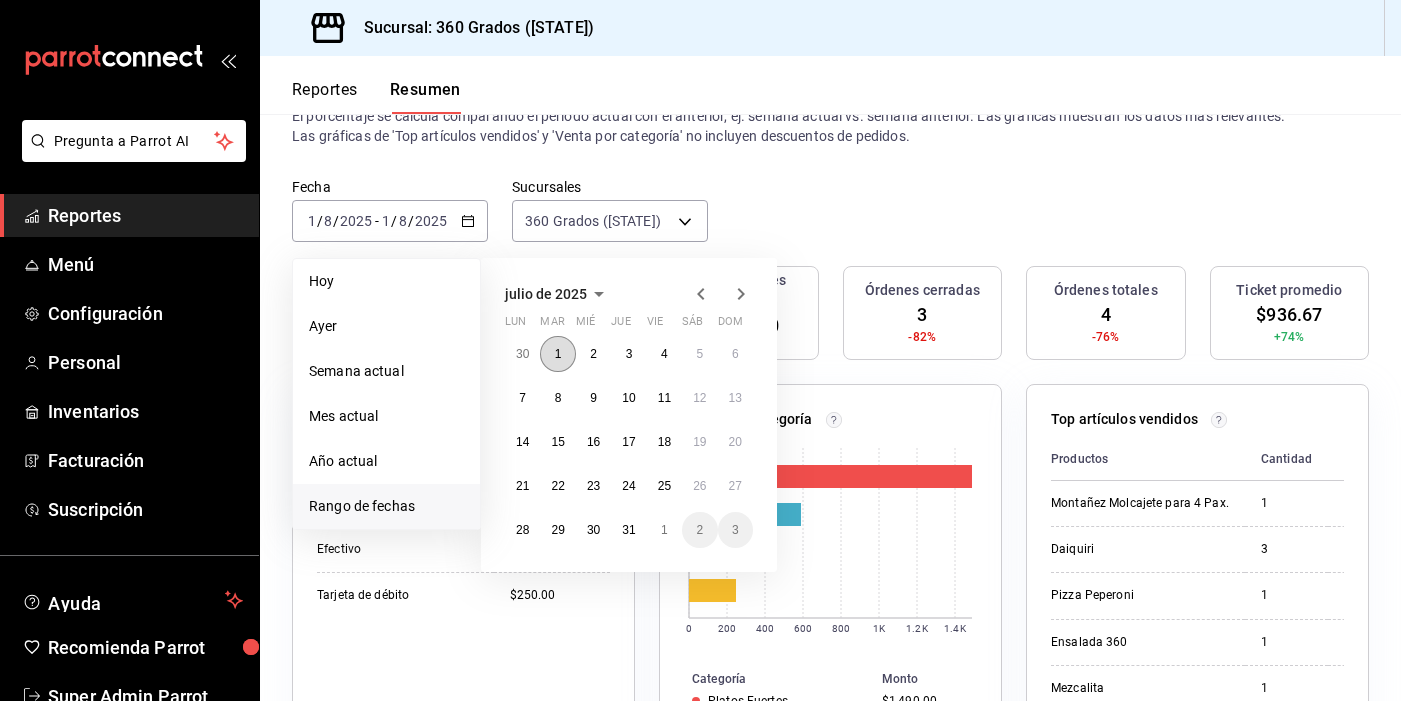 click on "1" at bounding box center [557, 354] 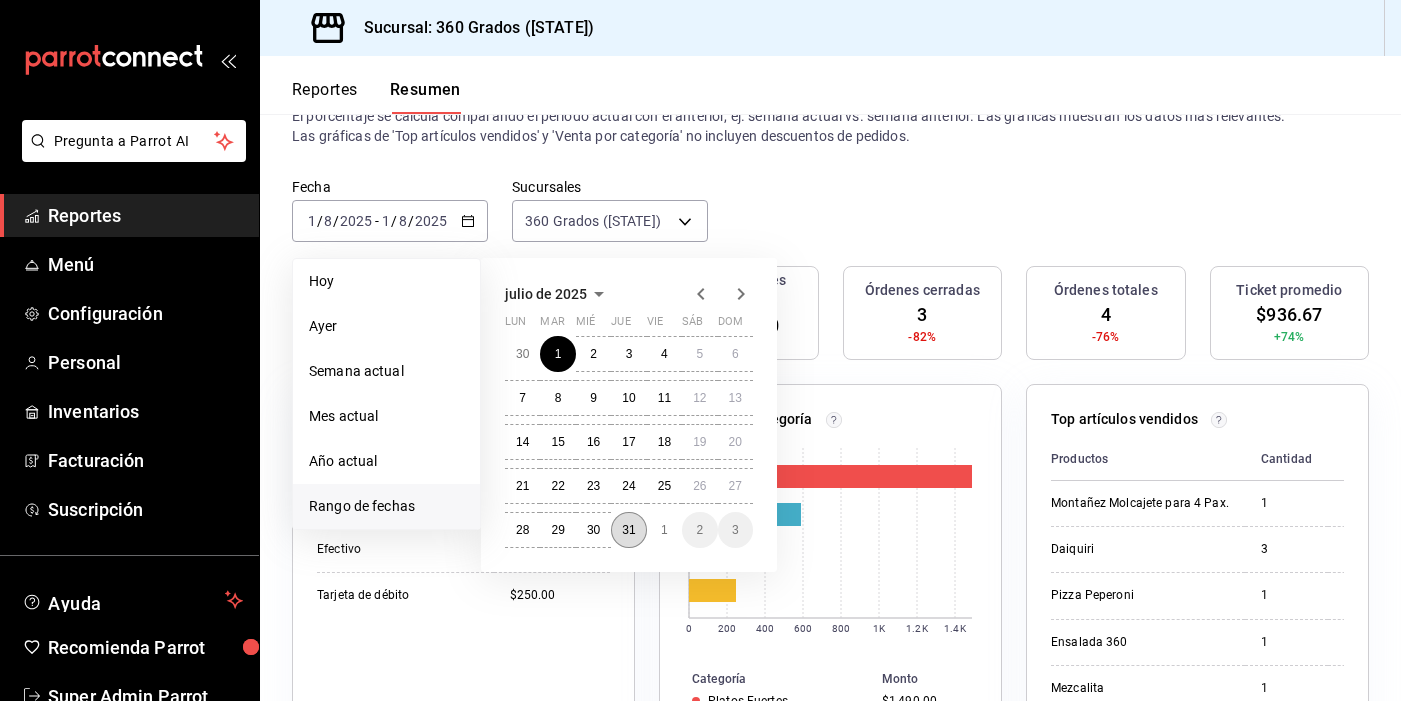 click on "31" at bounding box center (628, 530) 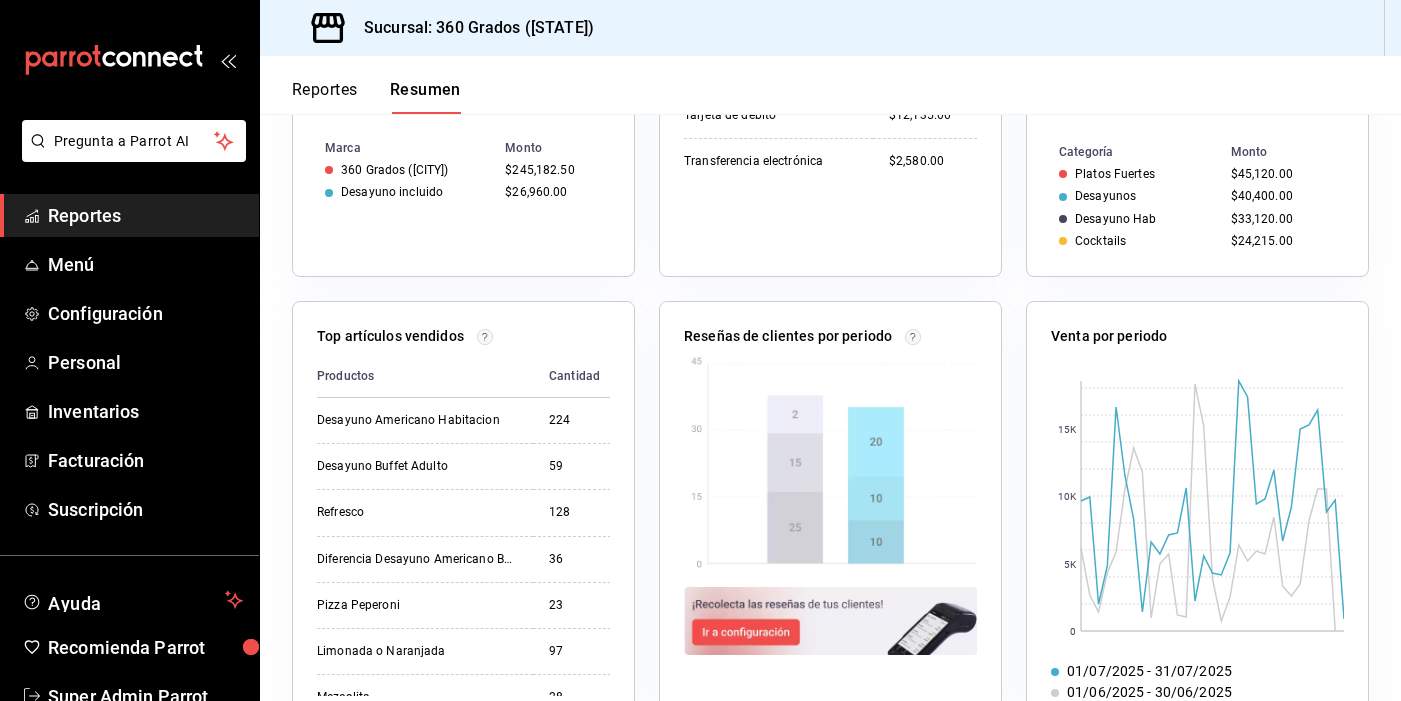scroll, scrollTop: 649, scrollLeft: 0, axis: vertical 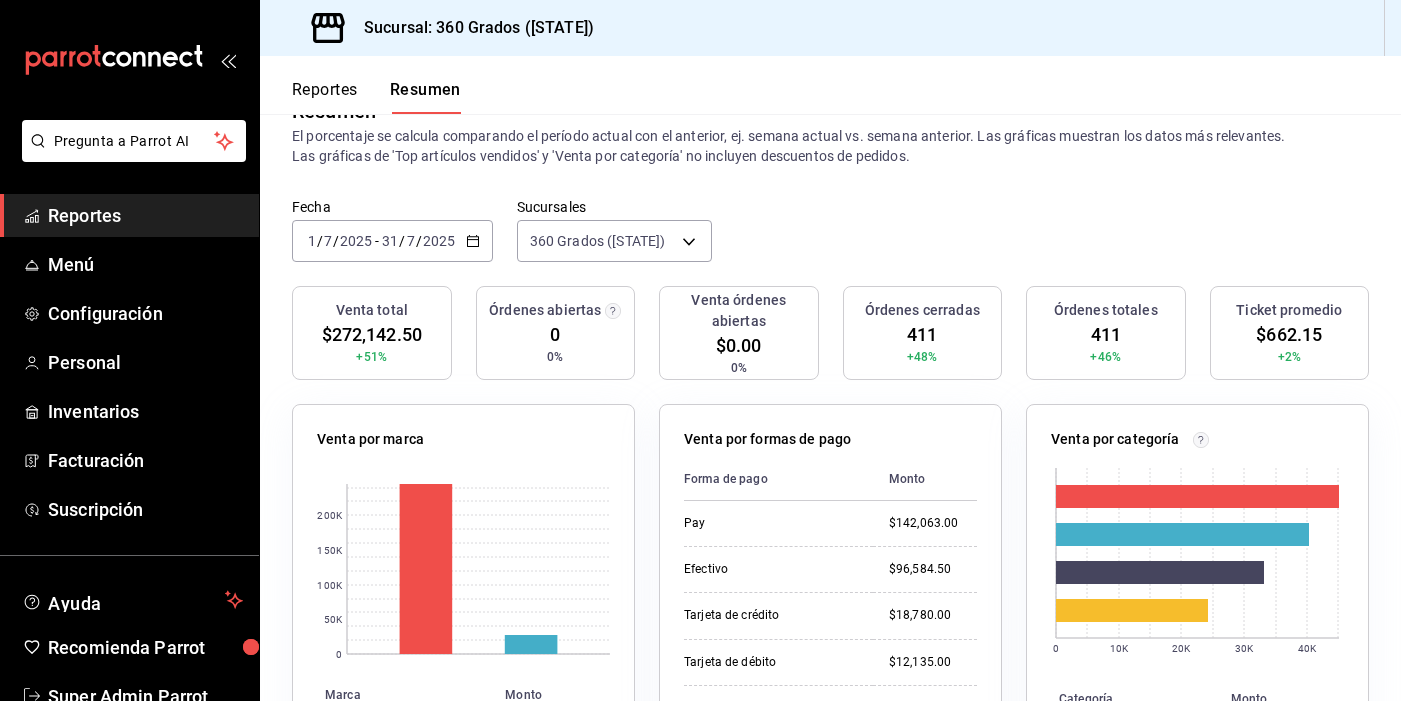 click on "Reportes" at bounding box center (325, 97) 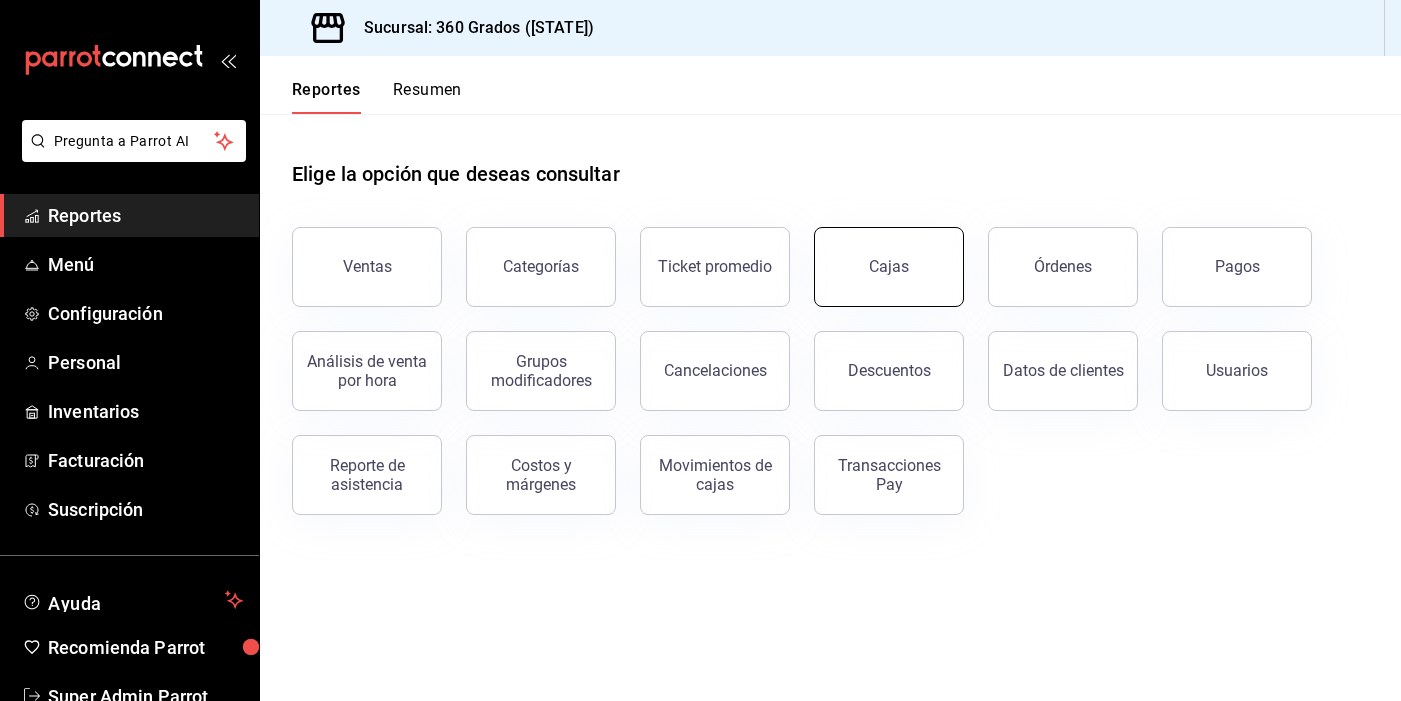 click on "Cajas" at bounding box center (889, 267) 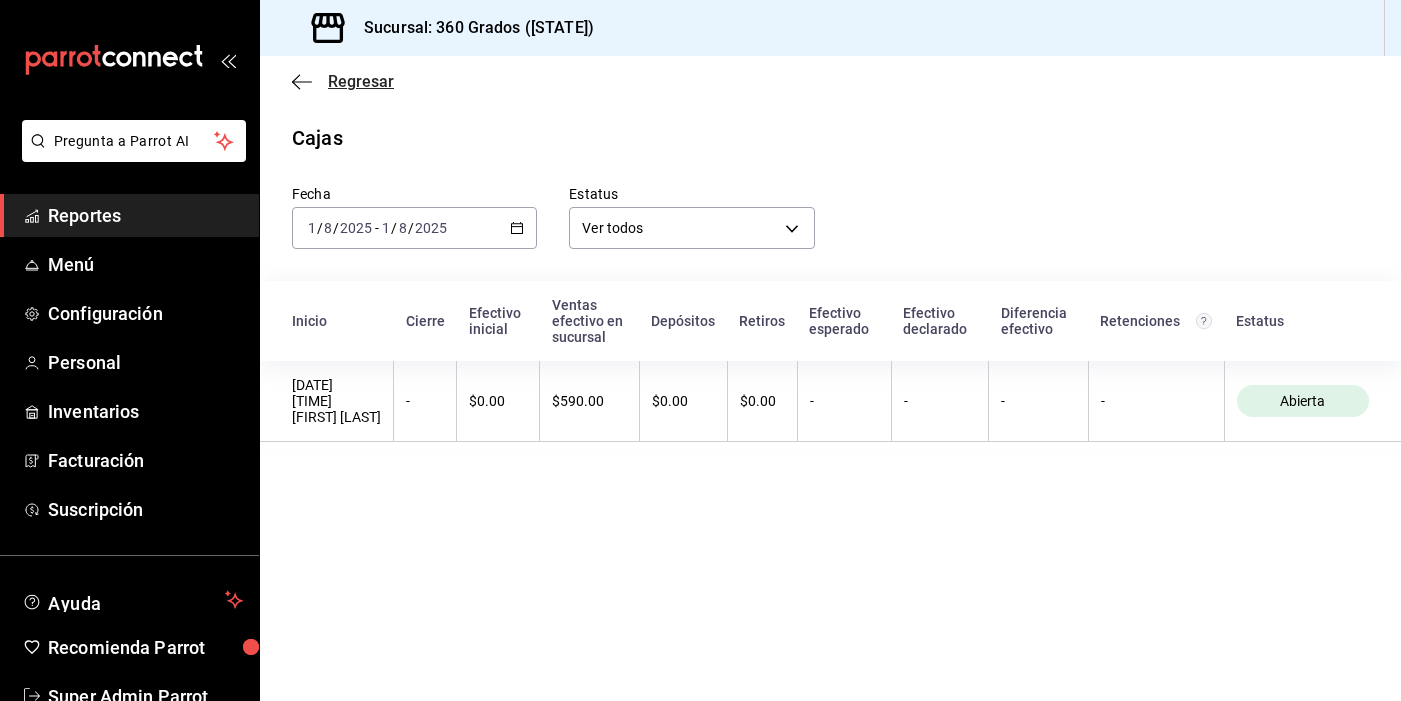 click on "Regresar" at bounding box center [361, 81] 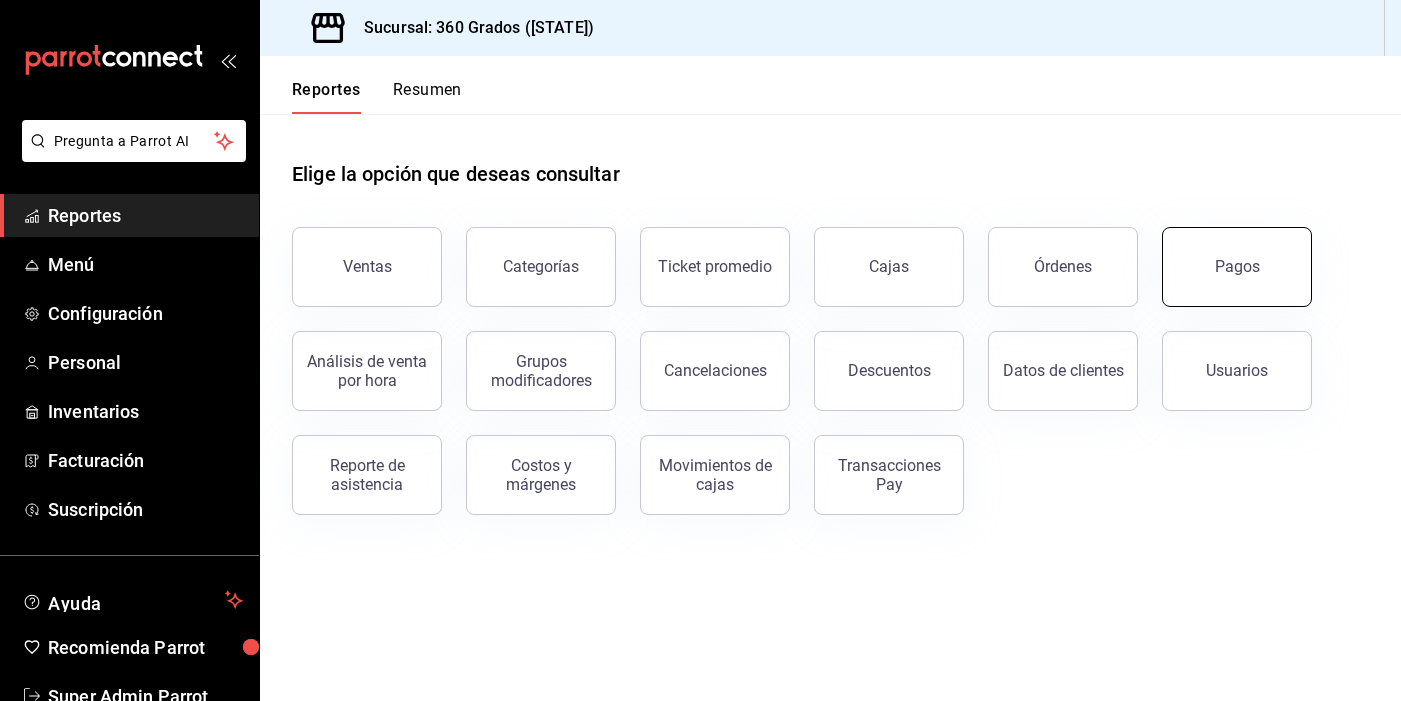 click on "Pagos" at bounding box center [1237, 266] 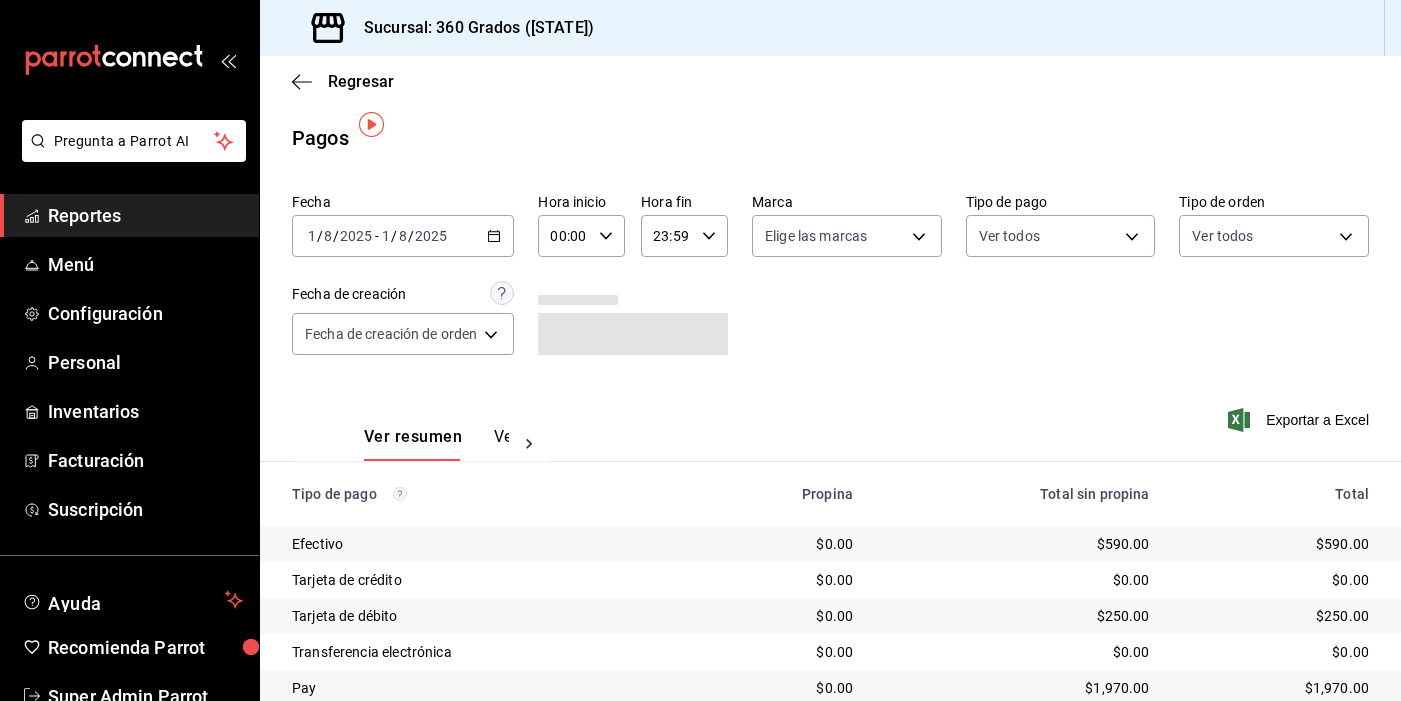 scroll, scrollTop: 73, scrollLeft: 0, axis: vertical 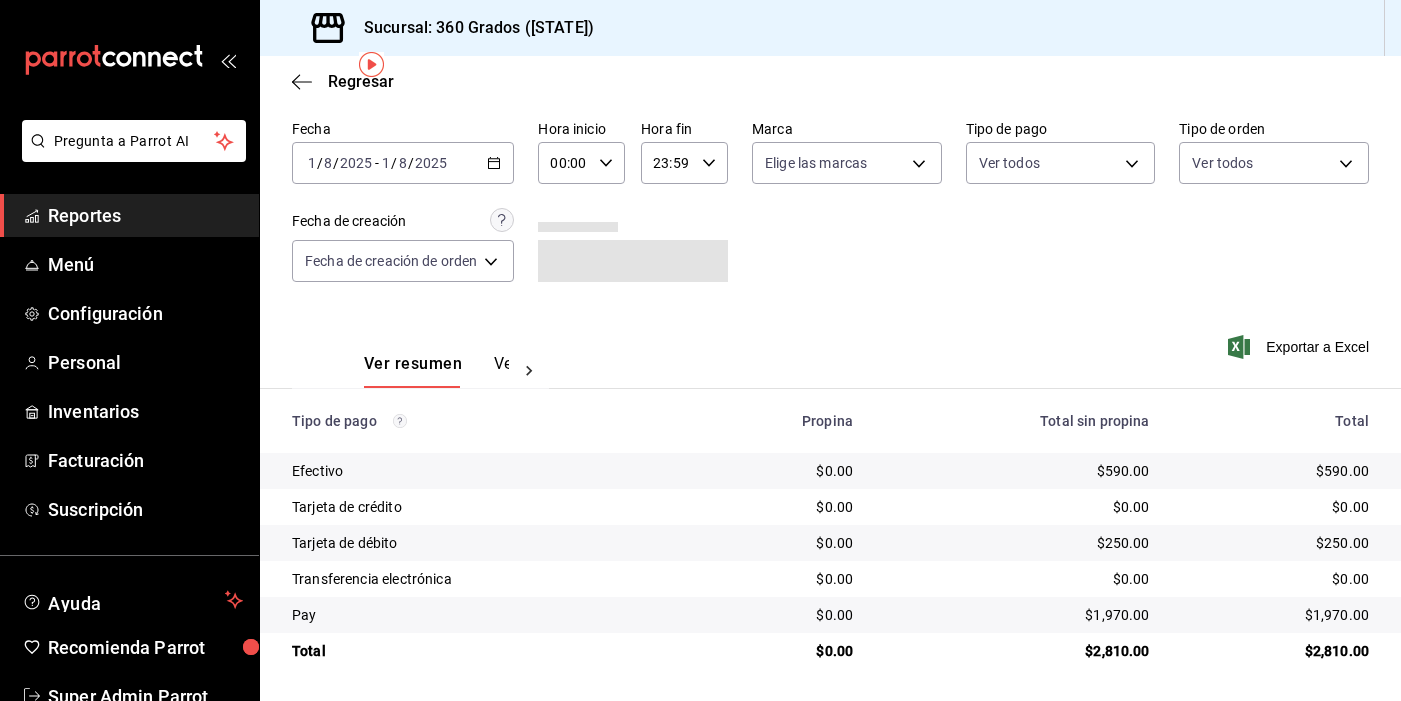 click 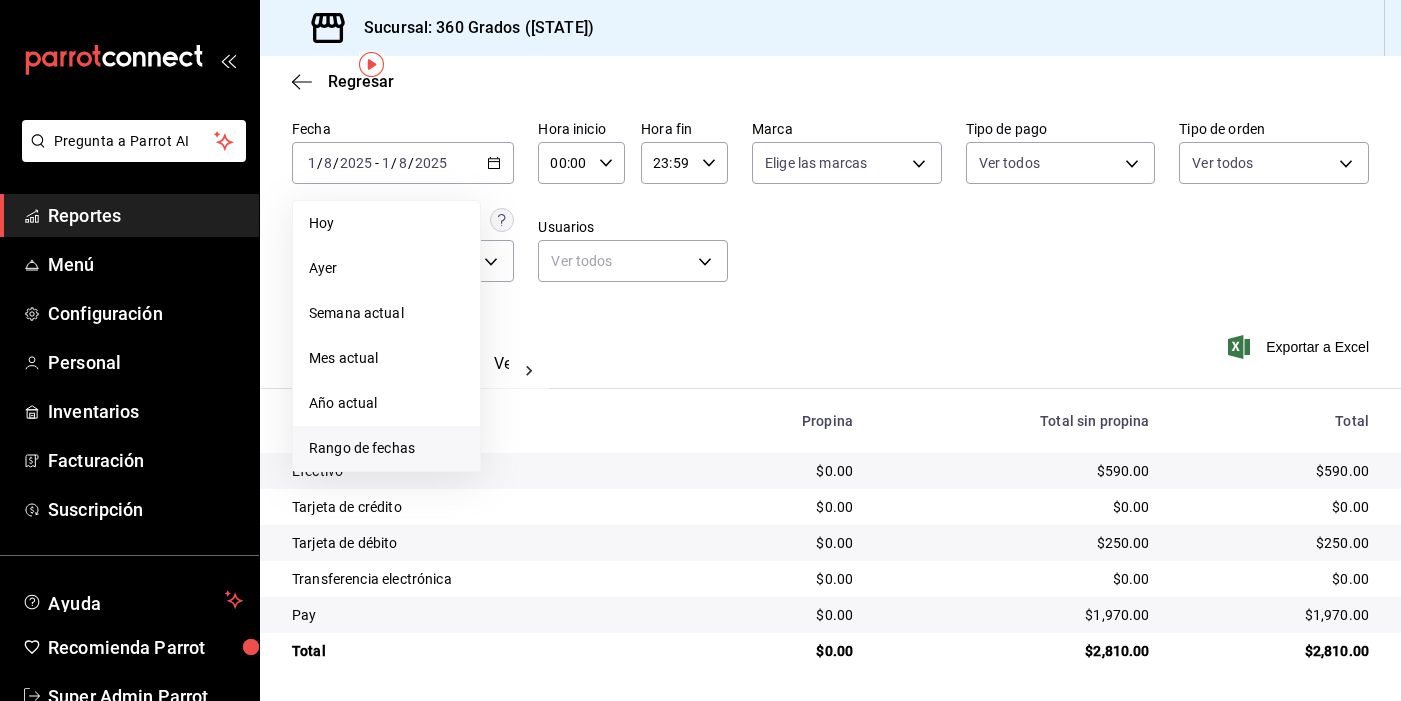 click on "Rango de fechas" at bounding box center [386, 448] 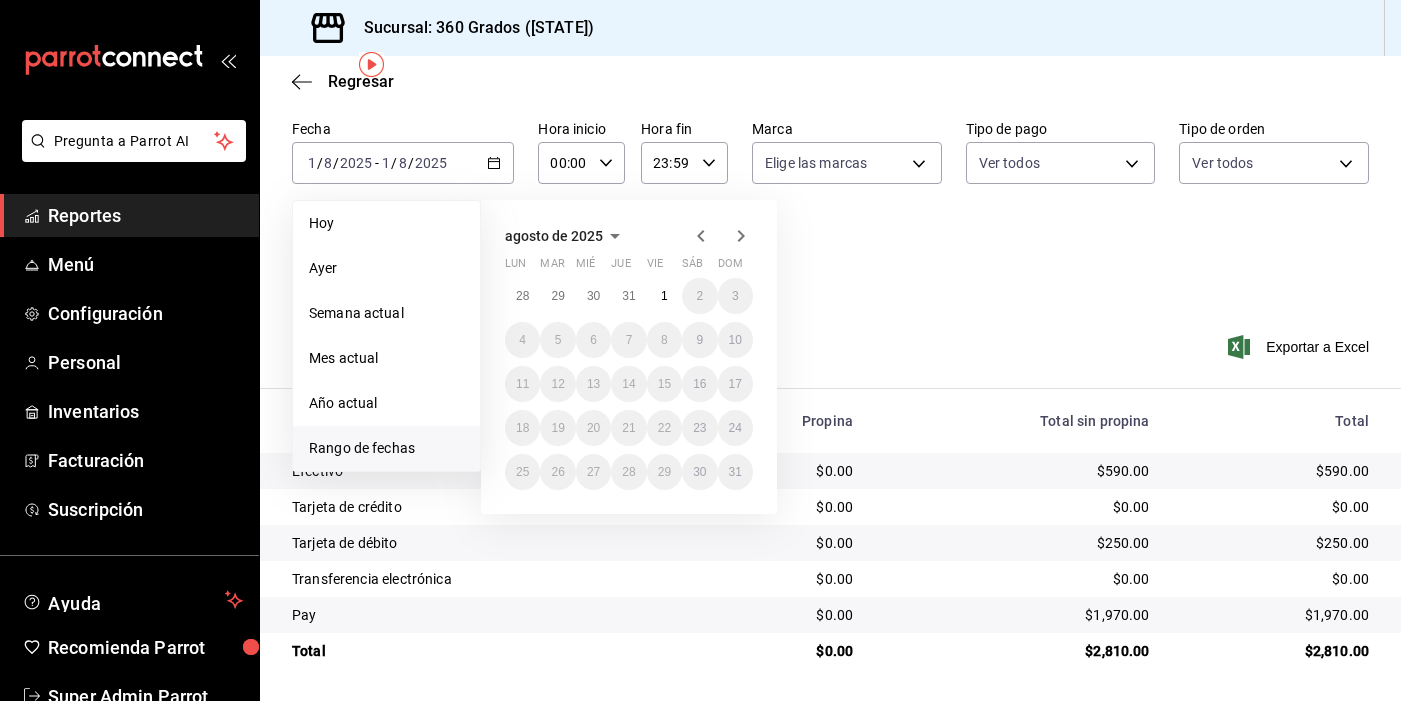 click 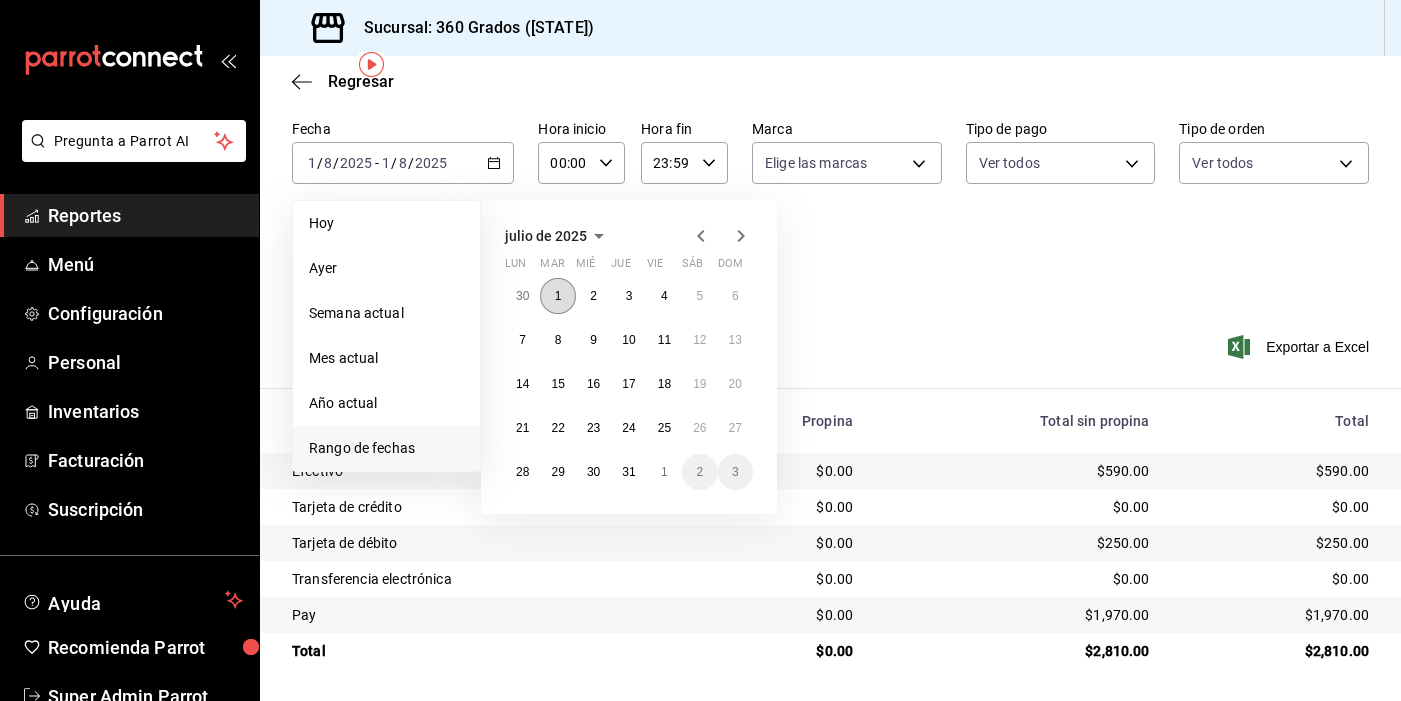 click on "1" at bounding box center (557, 296) 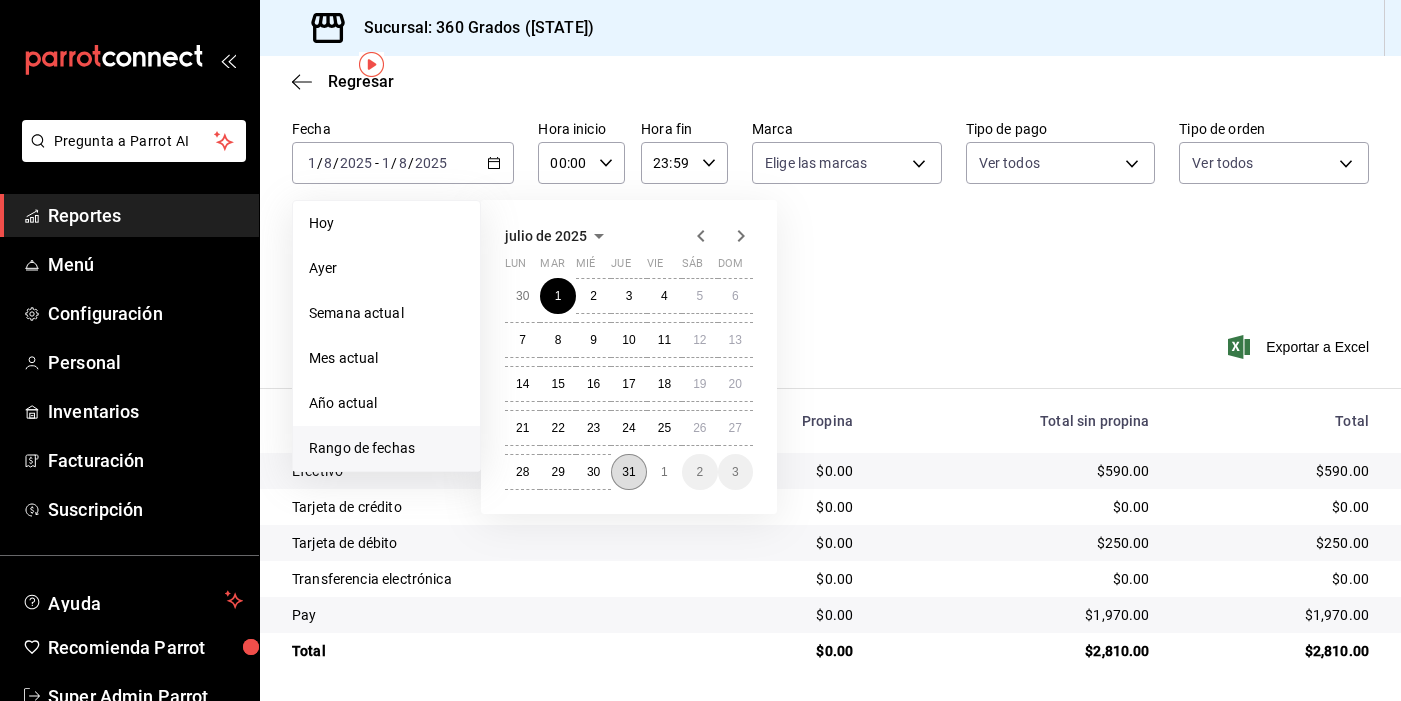 click on "31" at bounding box center (628, 472) 